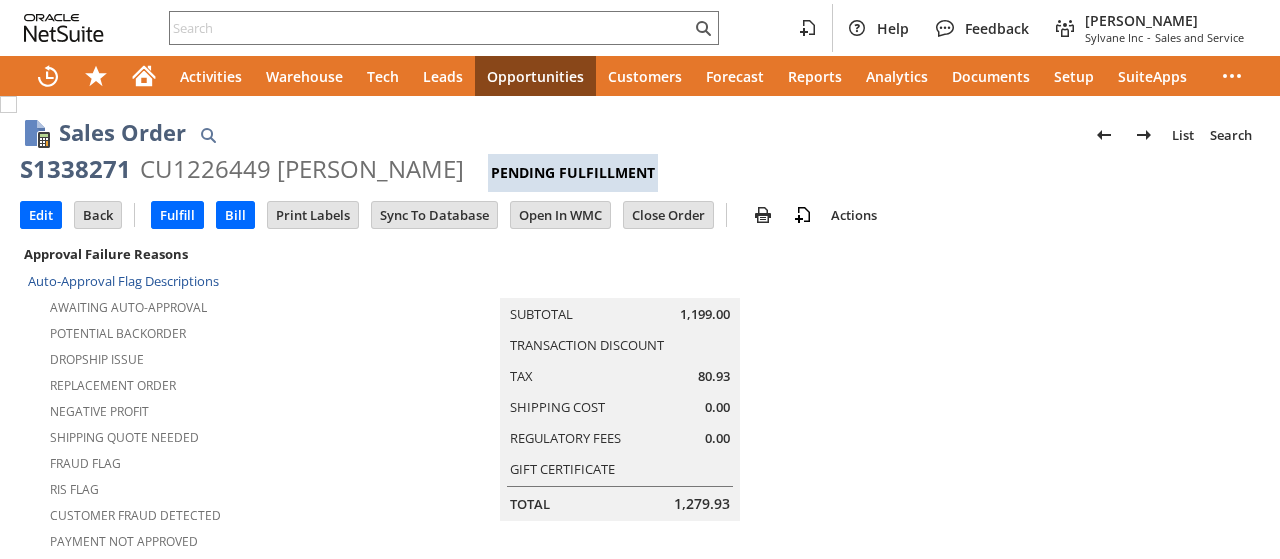 scroll, scrollTop: 0, scrollLeft: 0, axis: both 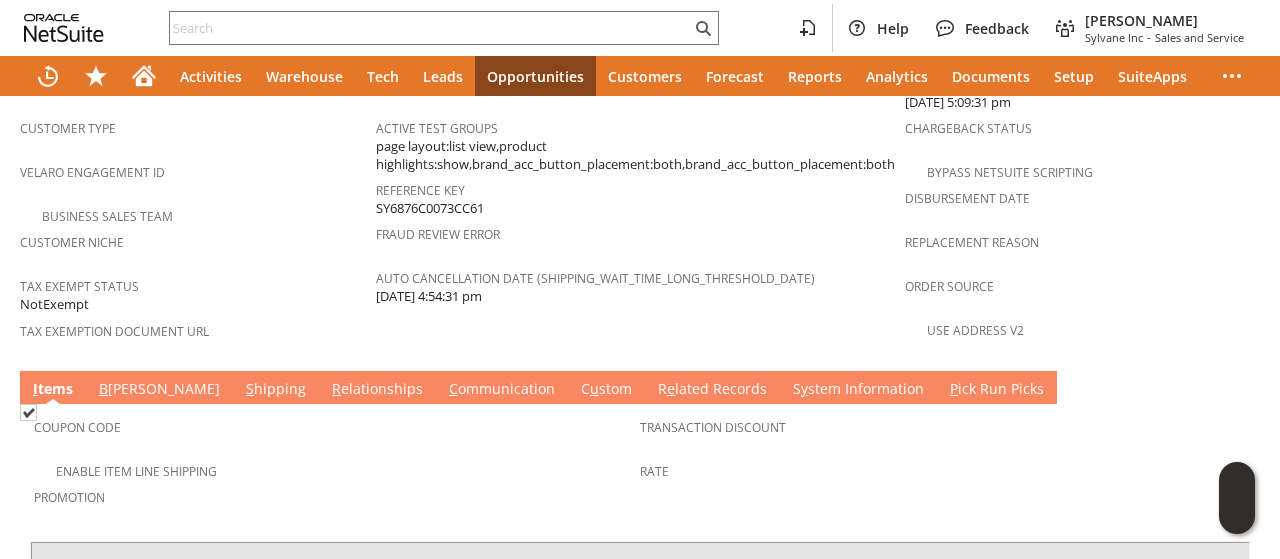 click on "B [PERSON_NAME]" at bounding box center (159, 390) 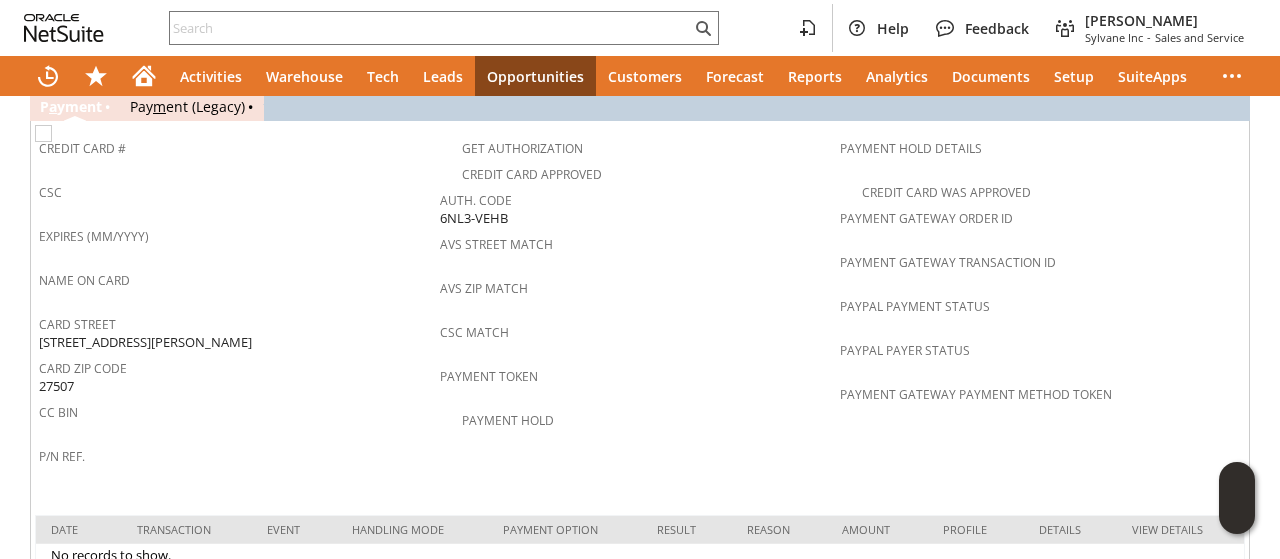 scroll, scrollTop: 1338, scrollLeft: 0, axis: vertical 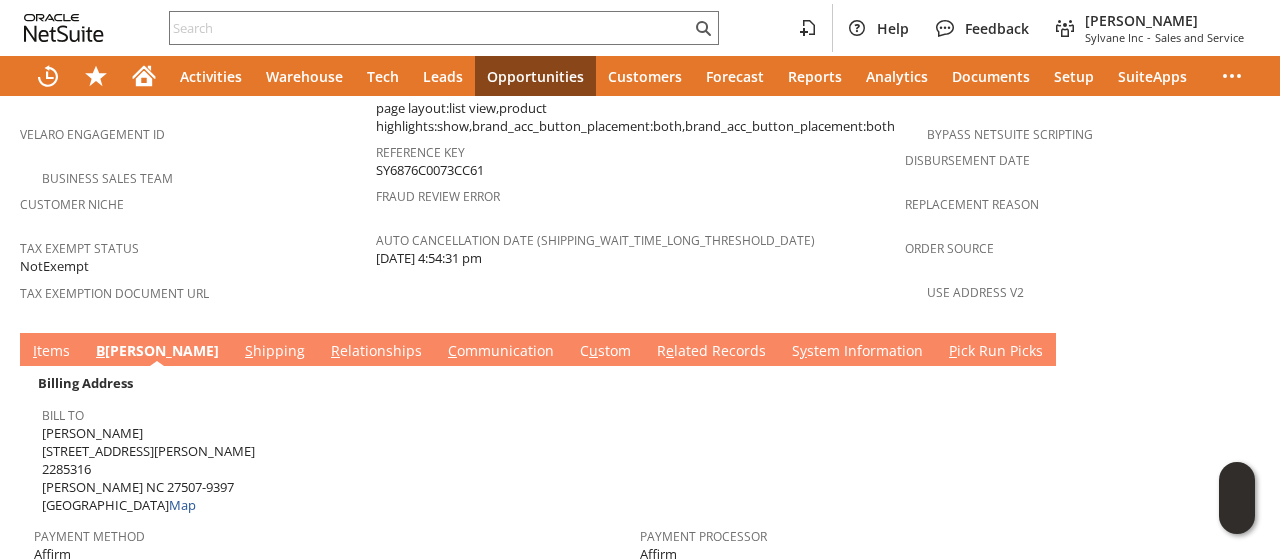 click on "I tems" at bounding box center (51, 352) 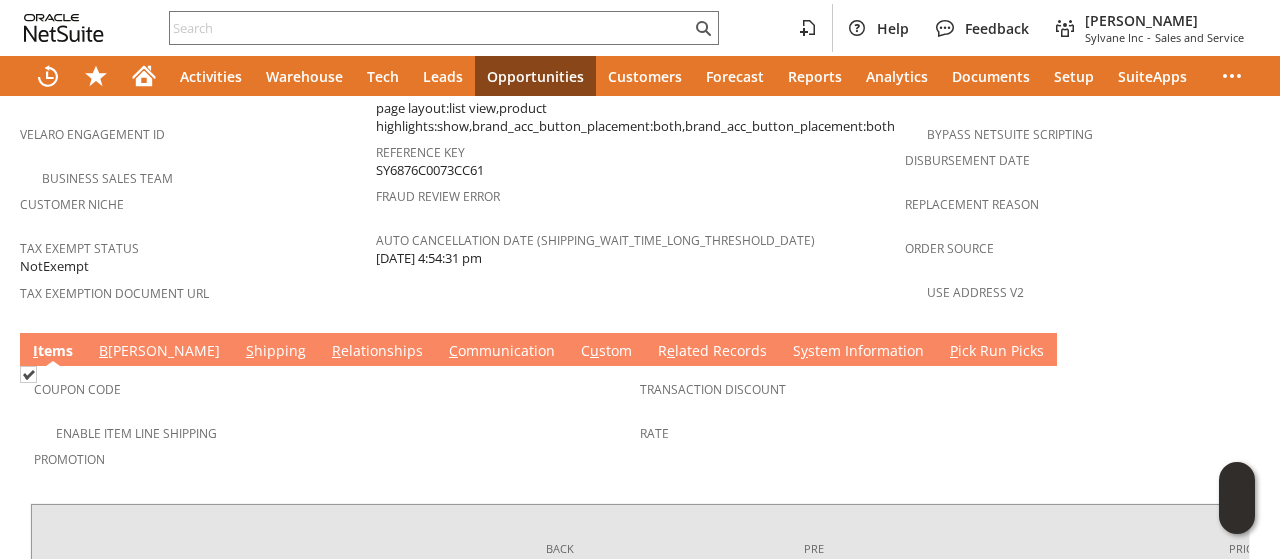 click on "I tems" at bounding box center [53, 352] 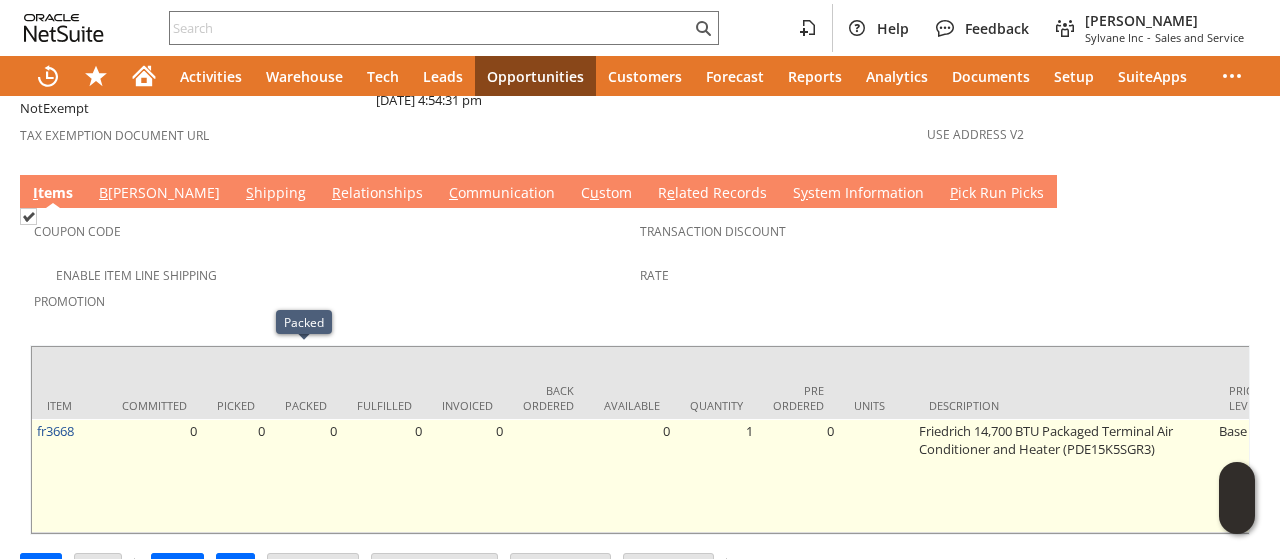 scroll, scrollTop: 1520, scrollLeft: 0, axis: vertical 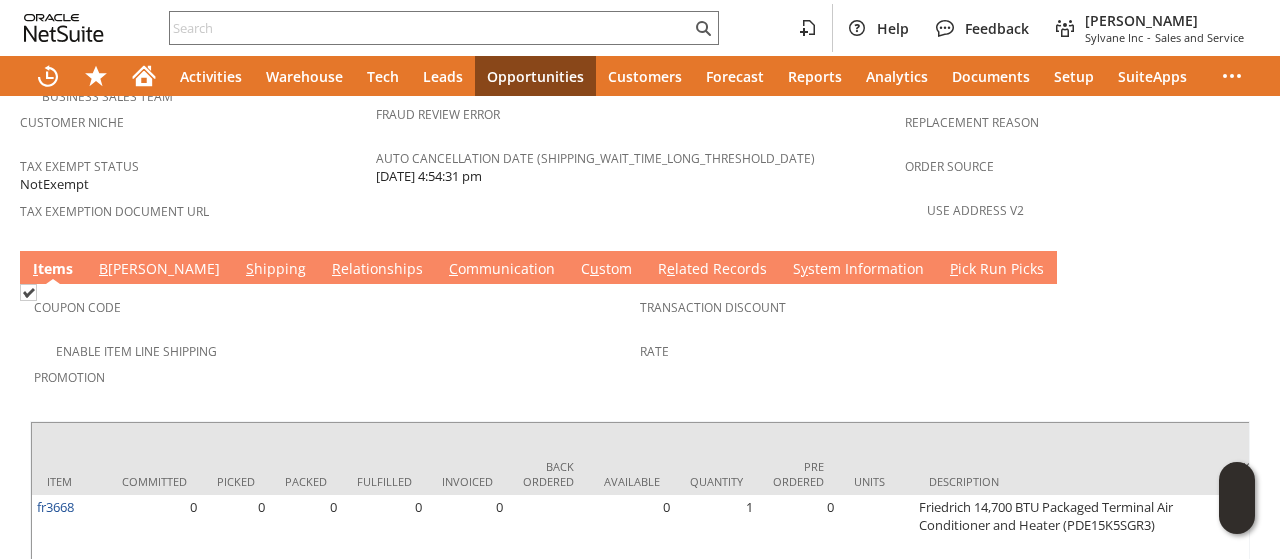 click on "C ommunication" at bounding box center [502, 270] 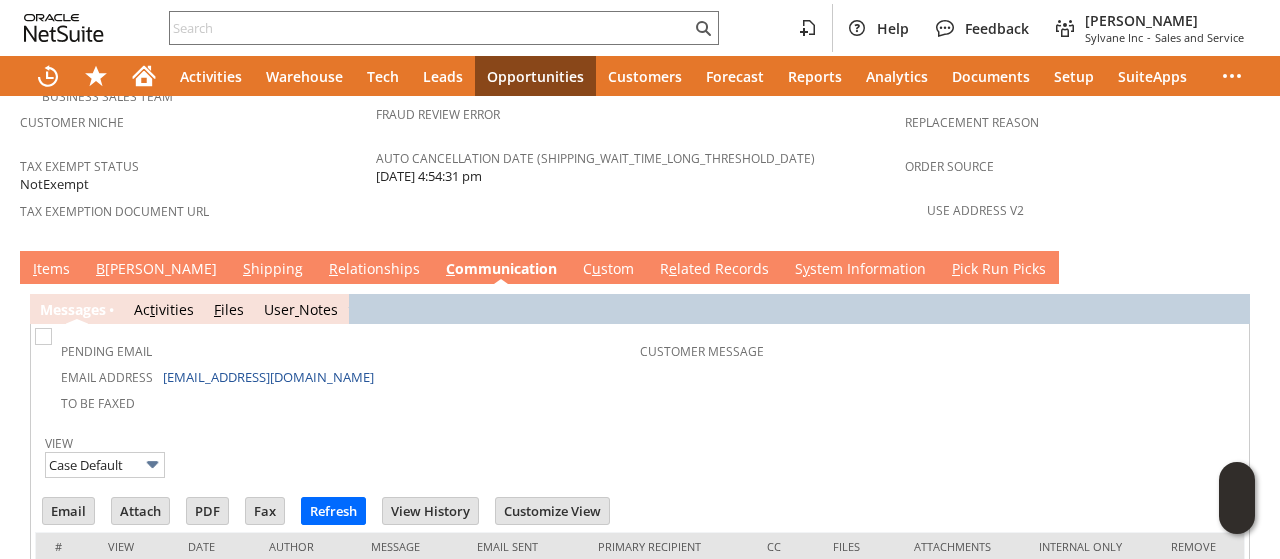 scroll, scrollTop: 0, scrollLeft: 0, axis: both 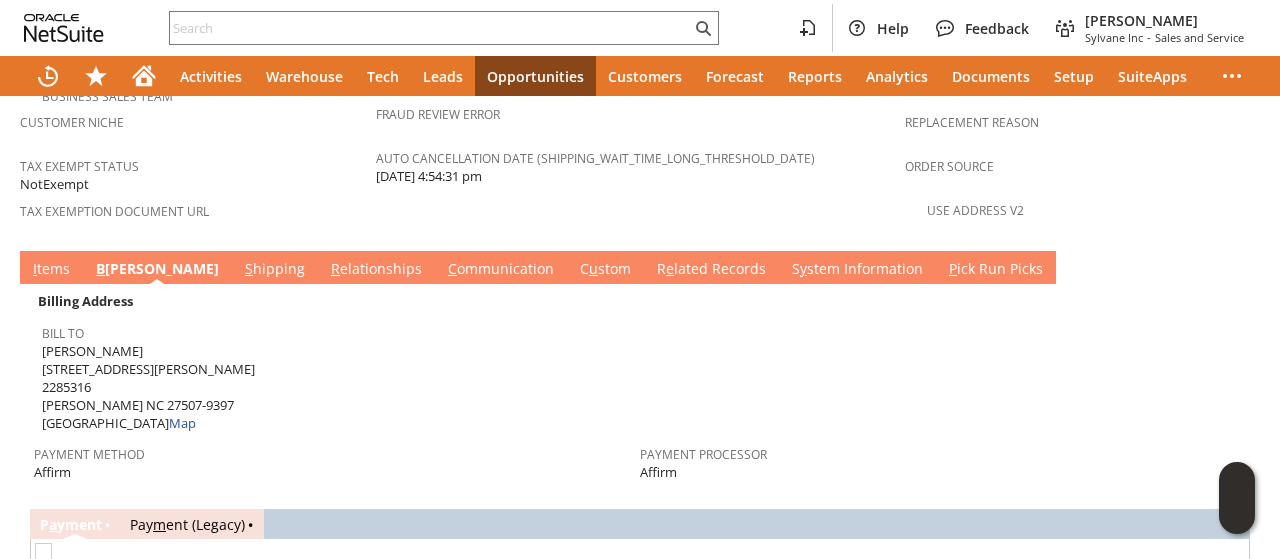 click on "I tems" at bounding box center (51, 270) 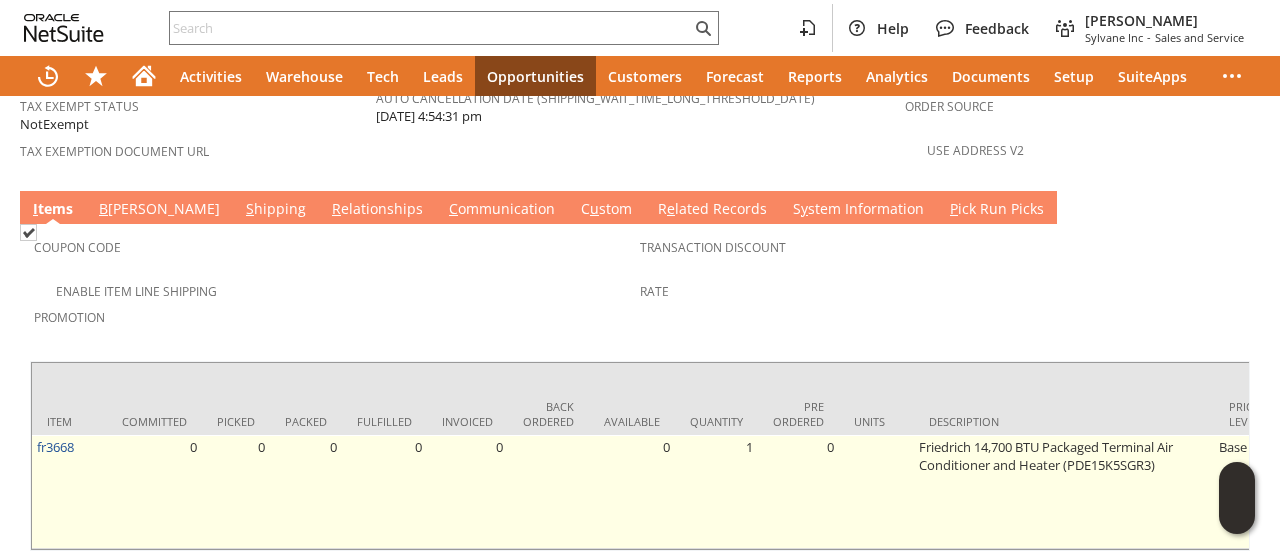 scroll, scrollTop: 1520, scrollLeft: 0, axis: vertical 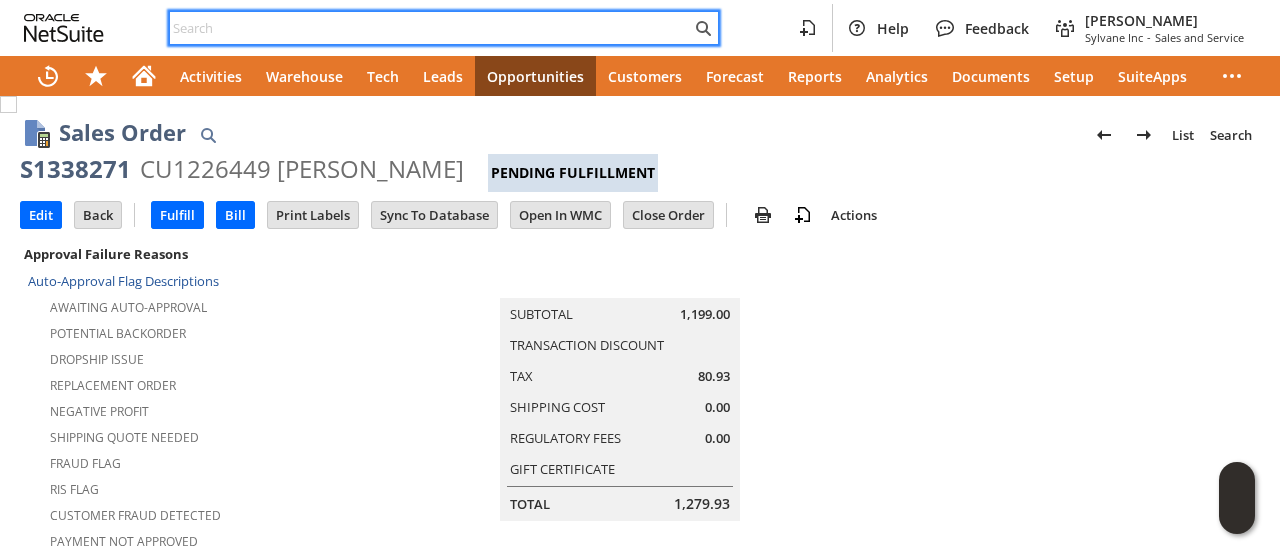 paste on "6177332911" 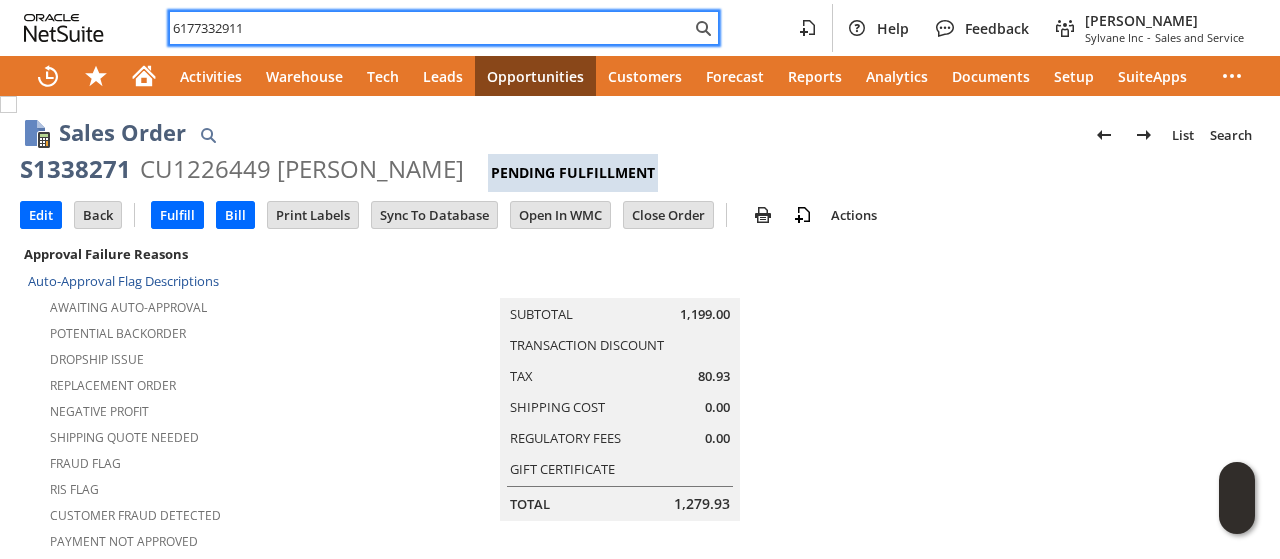 click on "Summary" at bounding box center (620, 282) 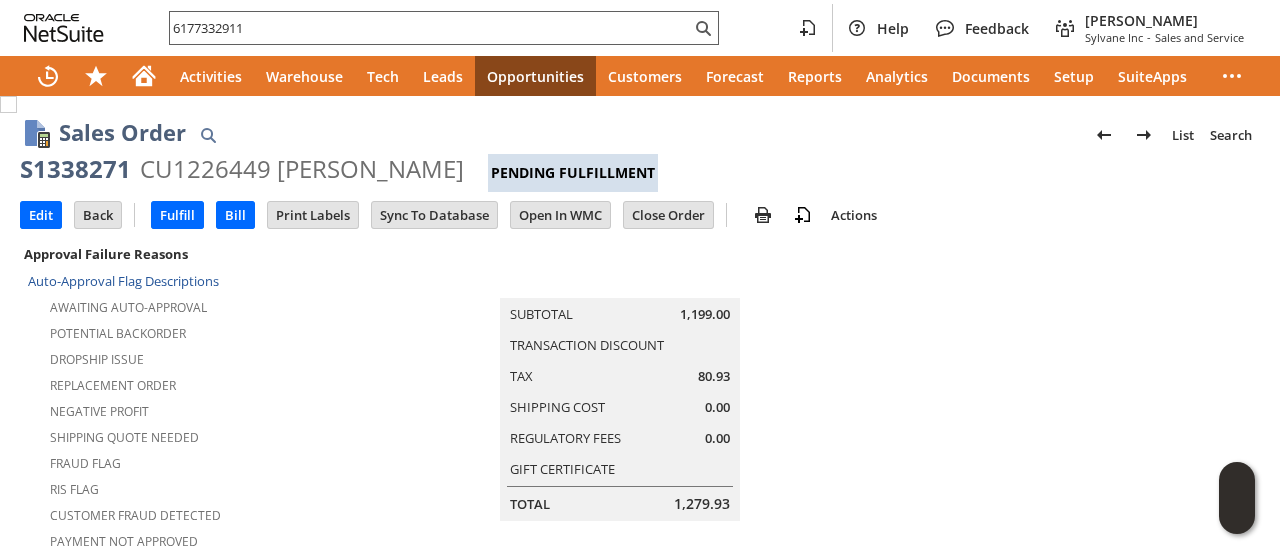 click on "6177332911" at bounding box center [430, 28] 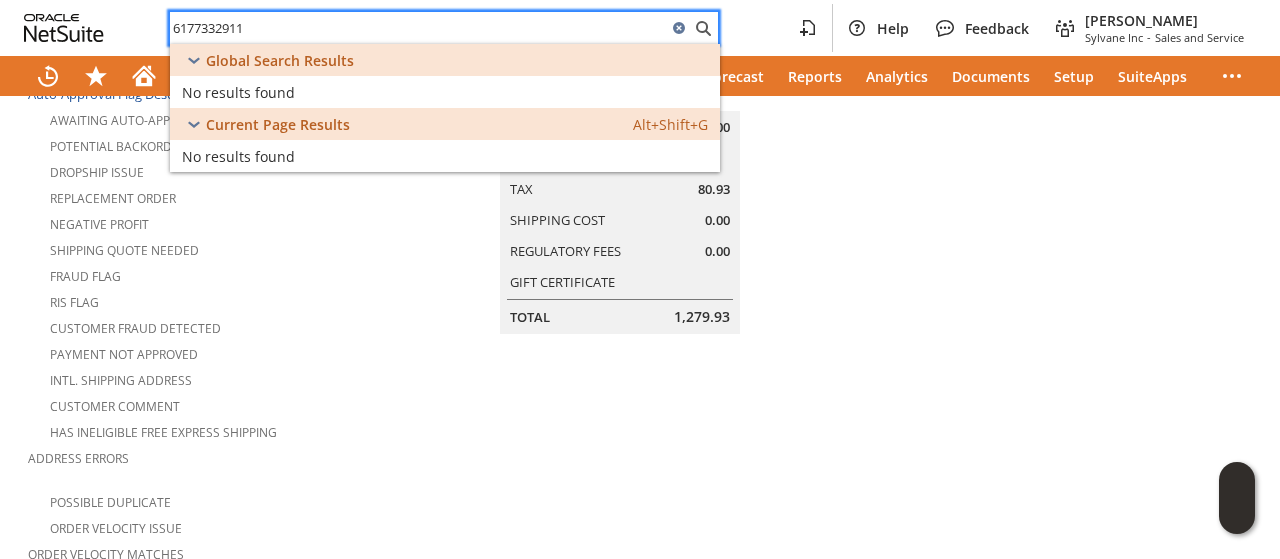 scroll, scrollTop: 200, scrollLeft: 0, axis: vertical 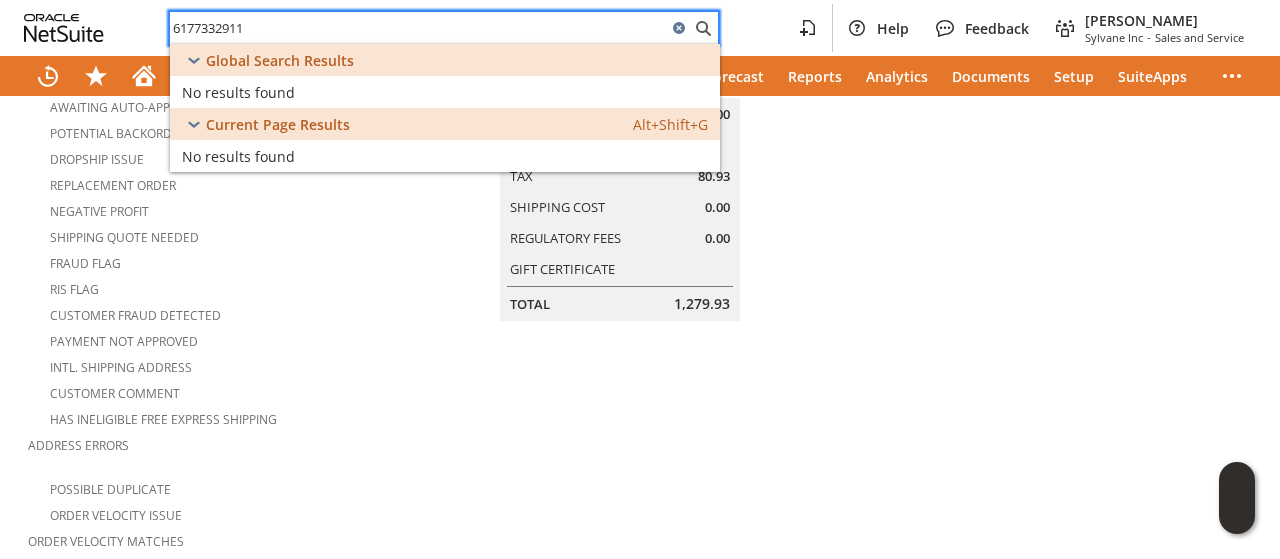 type on "6177332911" 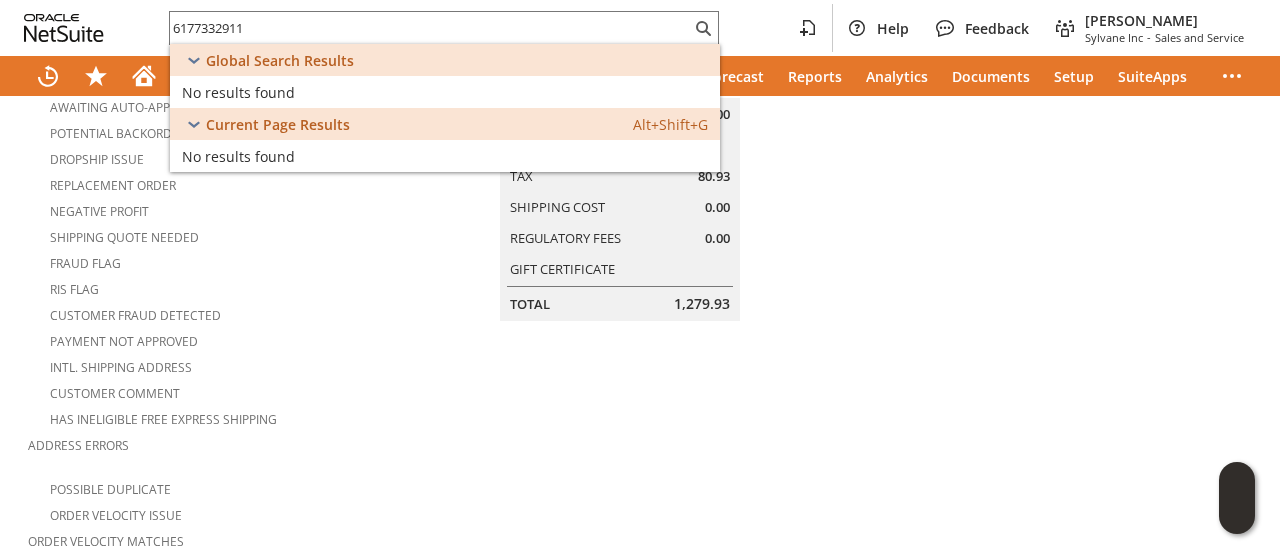 click at bounding box center [1082, 345] 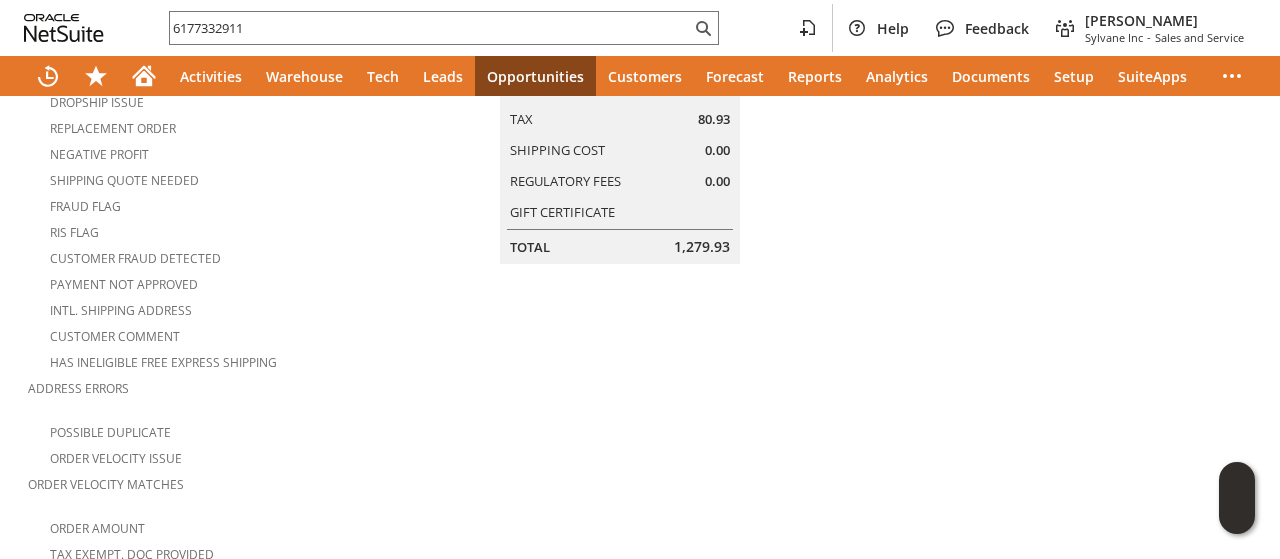 scroll, scrollTop: 0, scrollLeft: 0, axis: both 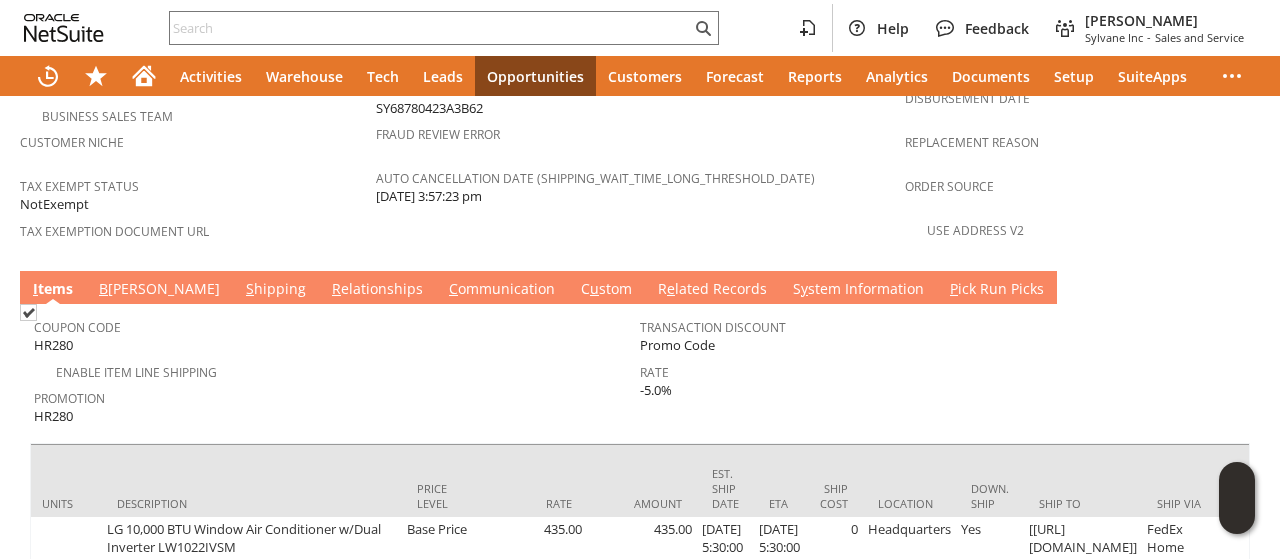 click on "B" at bounding box center [103, 288] 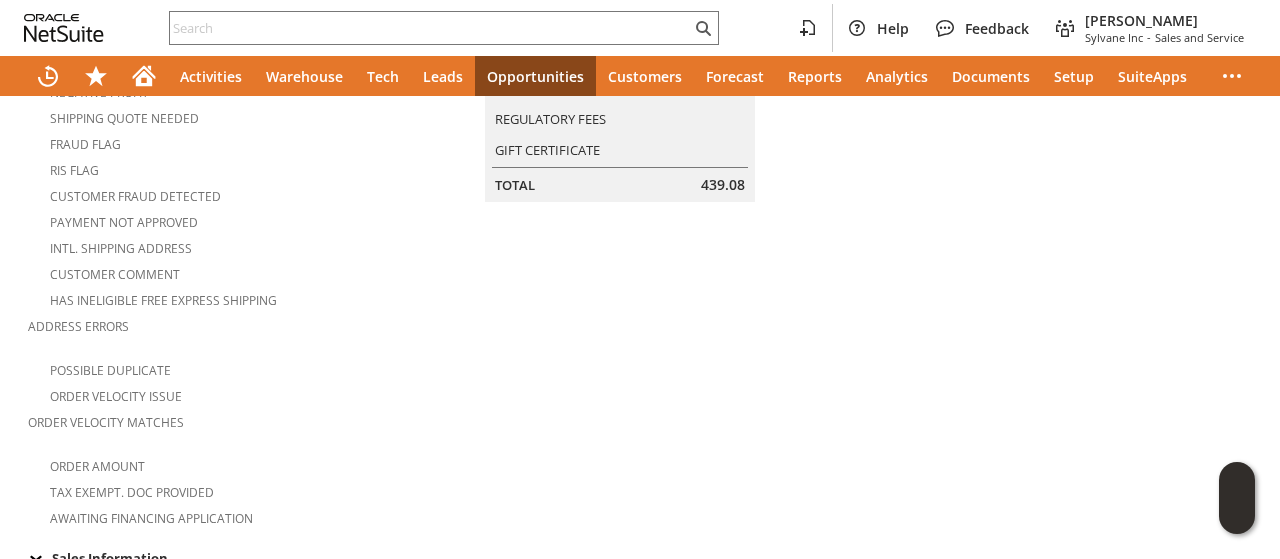 scroll, scrollTop: 0, scrollLeft: 0, axis: both 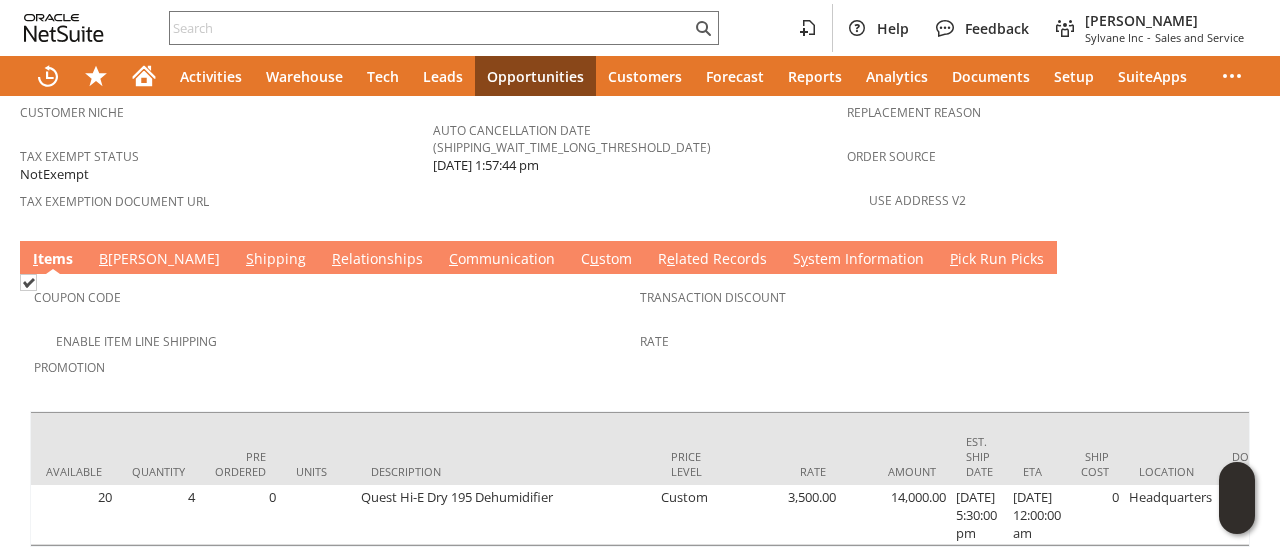 click on "Coupon Code" at bounding box center (332, 304) 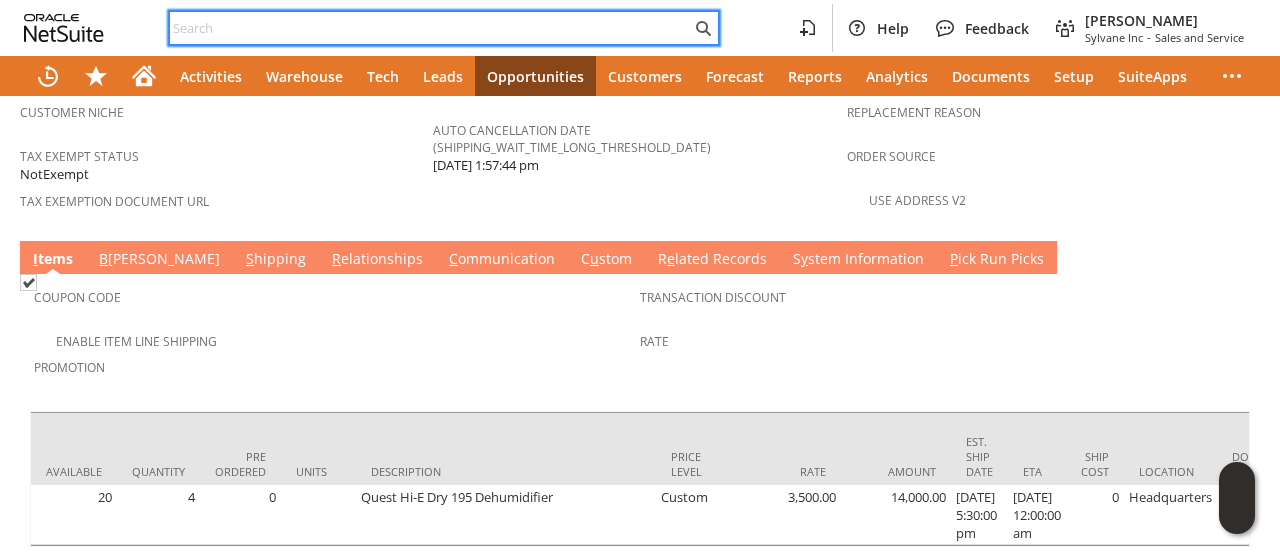 paste on "3364533970" 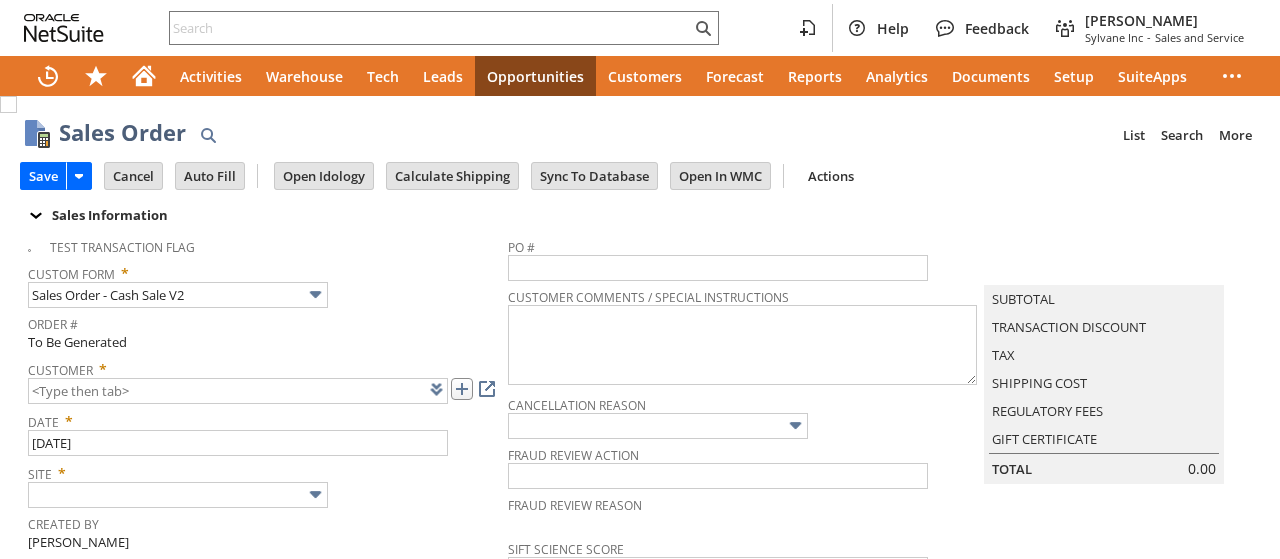 scroll, scrollTop: 0, scrollLeft: 0, axis: both 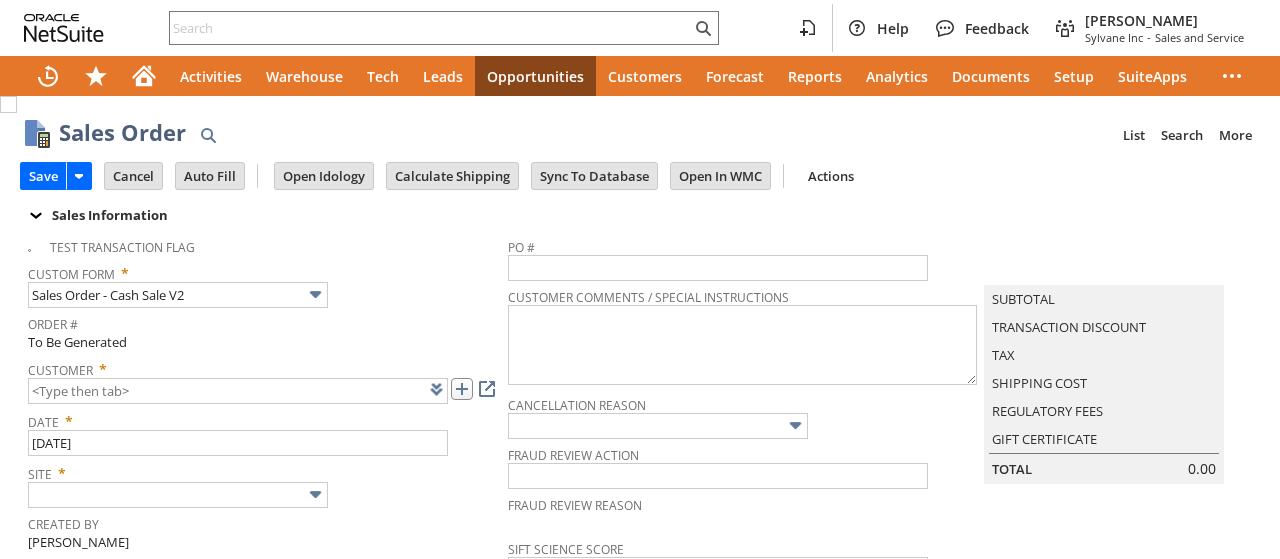 click at bounding box center (462, 389) 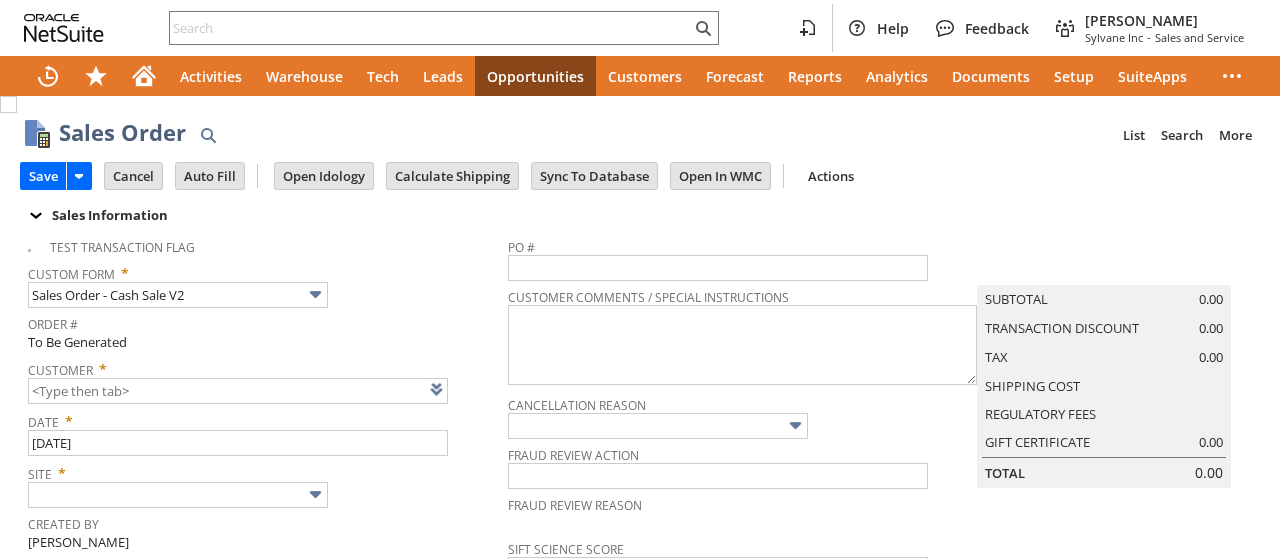 type on "Intelligent Recommendations ⁰" 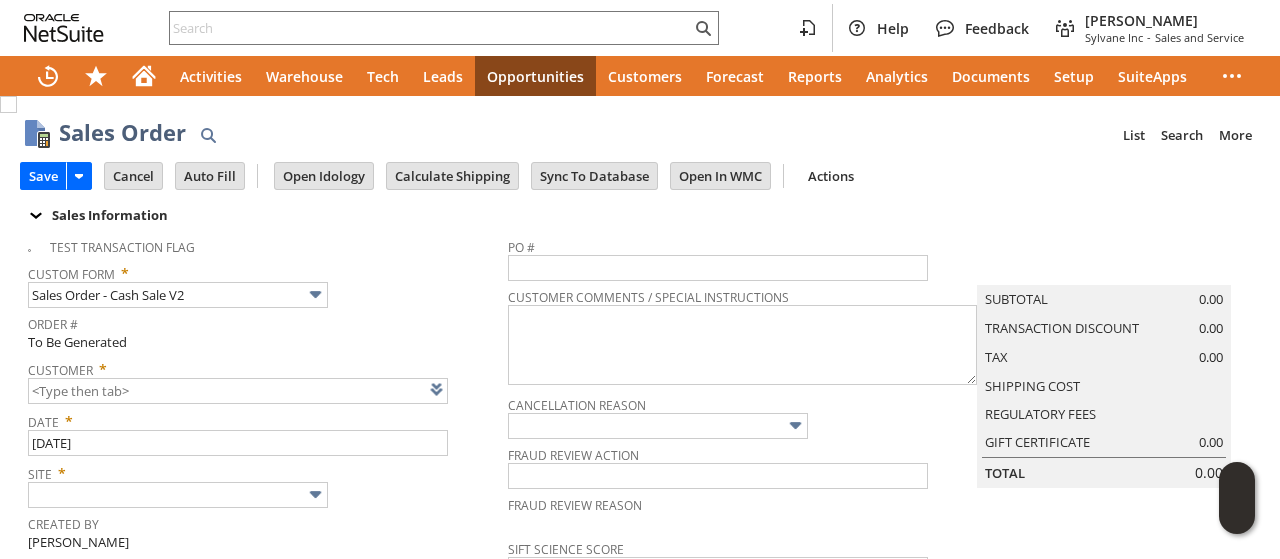 type on "CU1226807 [PERSON_NAME]" 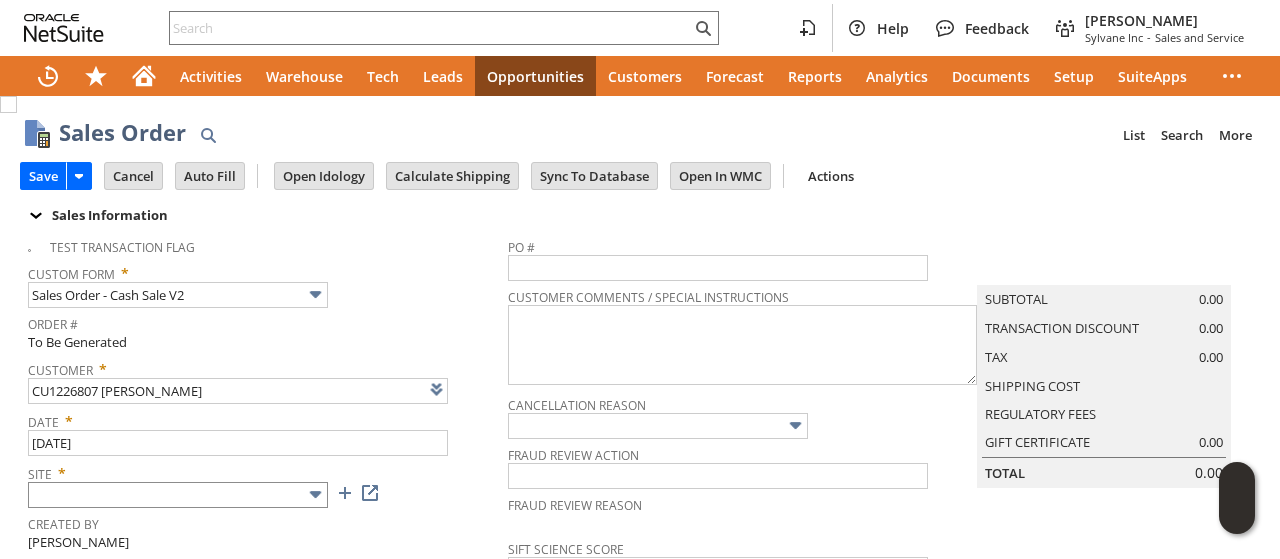 drag, startPoint x: 173, startPoint y: 514, endPoint x: 172, endPoint y: 495, distance: 19.026299 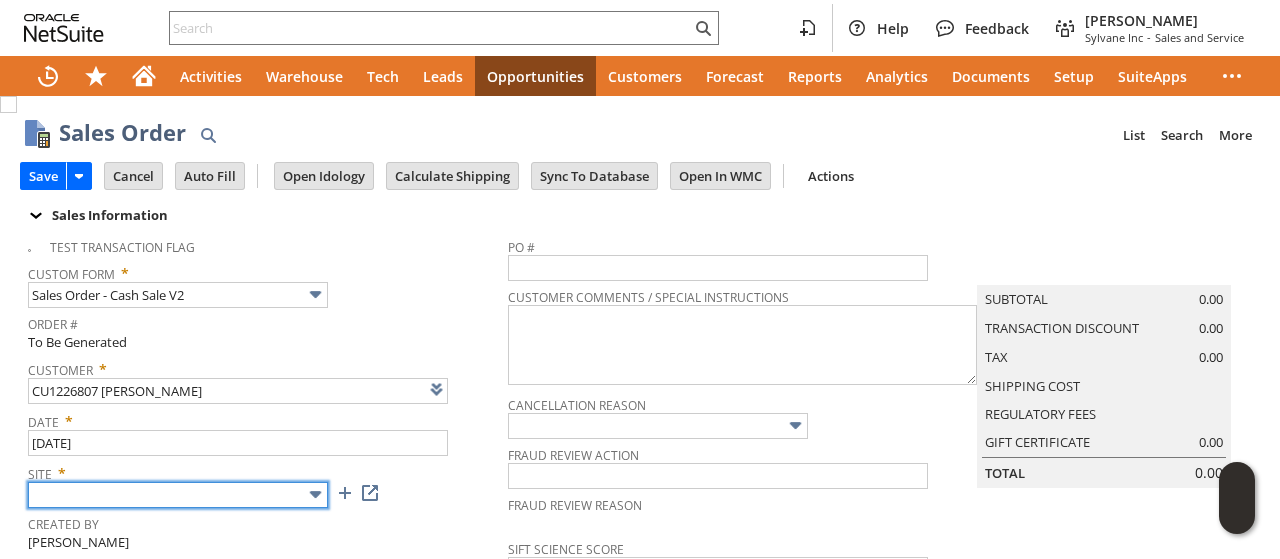 drag, startPoint x: 172, startPoint y: 495, endPoint x: 146, endPoint y: 490, distance: 26.476404 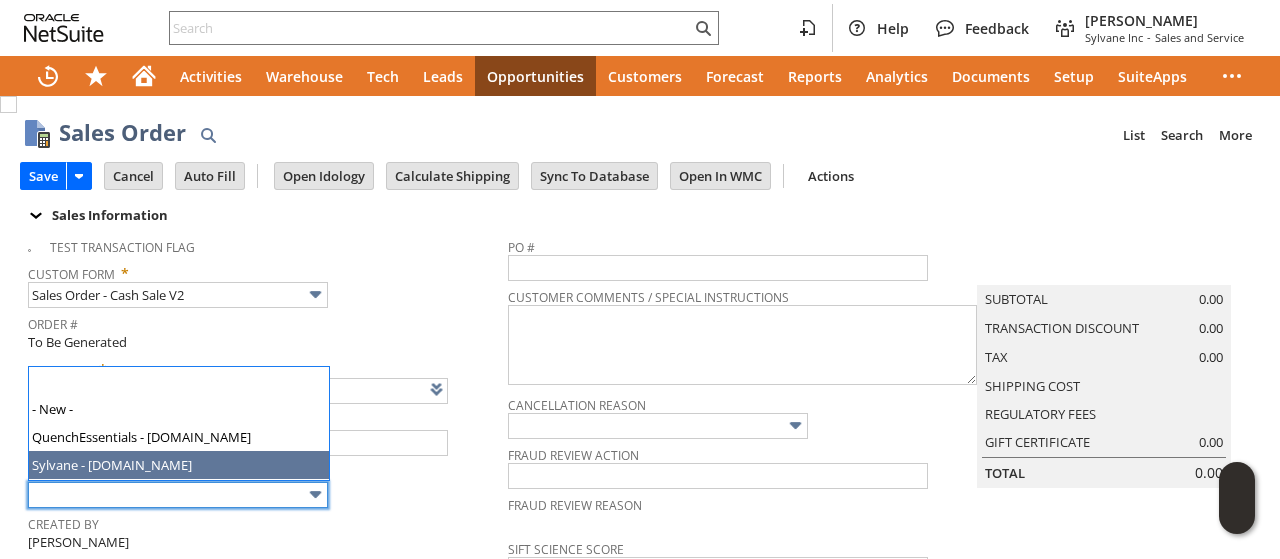 type on "Sylvane - [DOMAIN_NAME]" 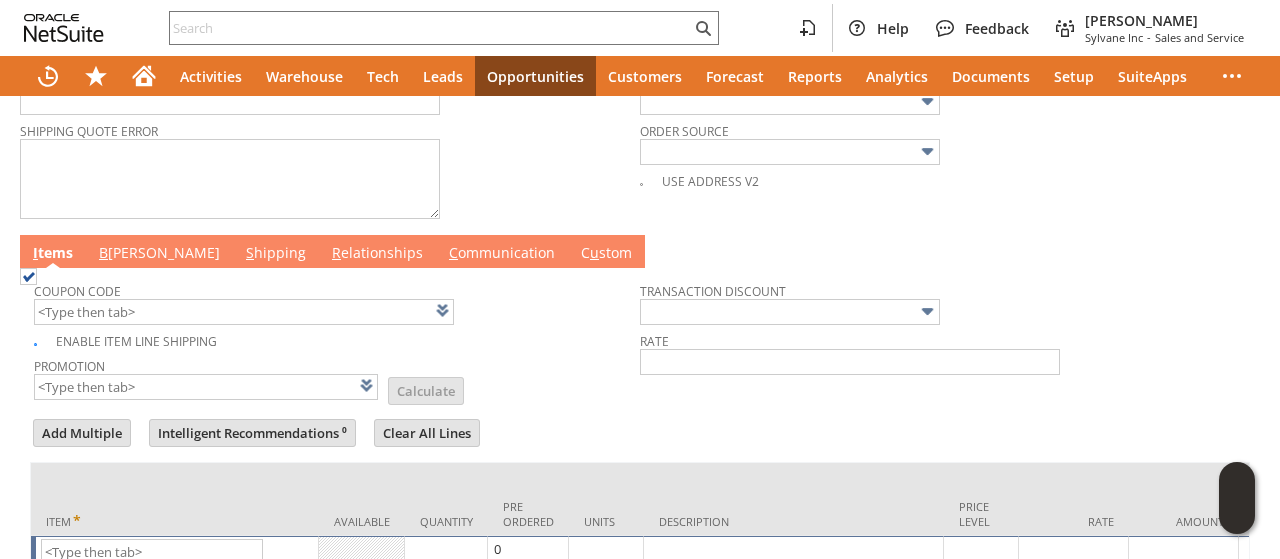 scroll, scrollTop: 1038, scrollLeft: 0, axis: vertical 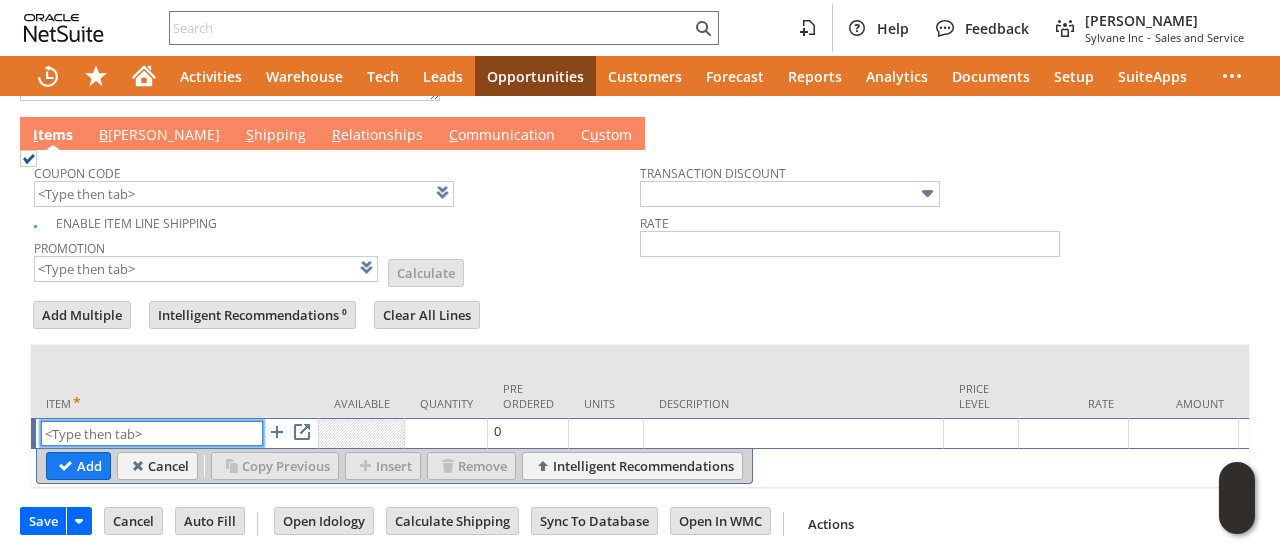 paste on "ap11781" 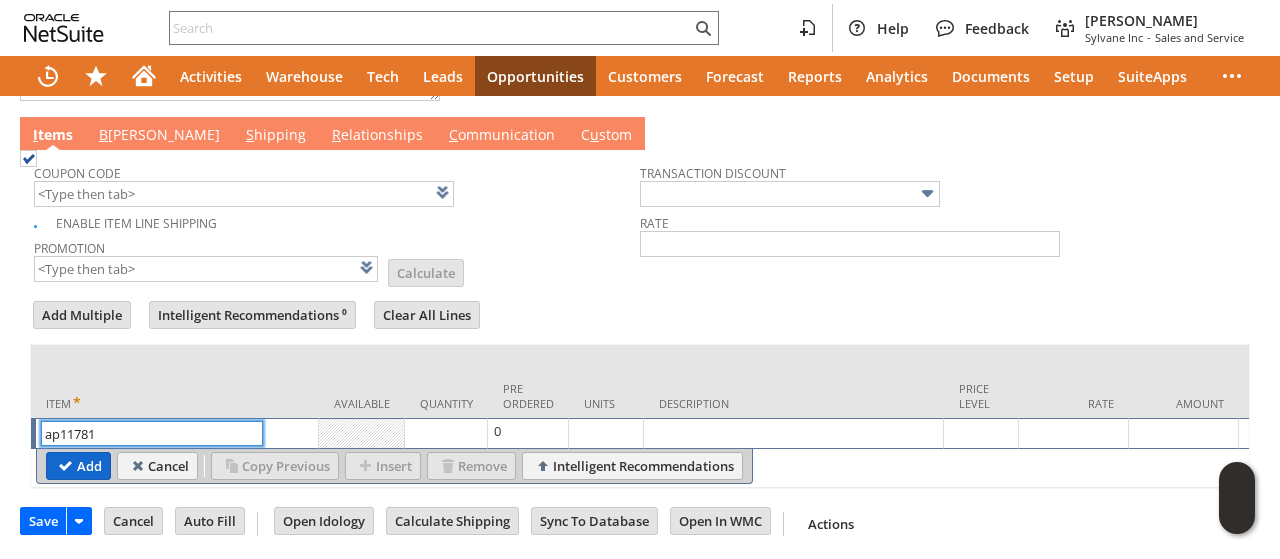 type on "ap11781" 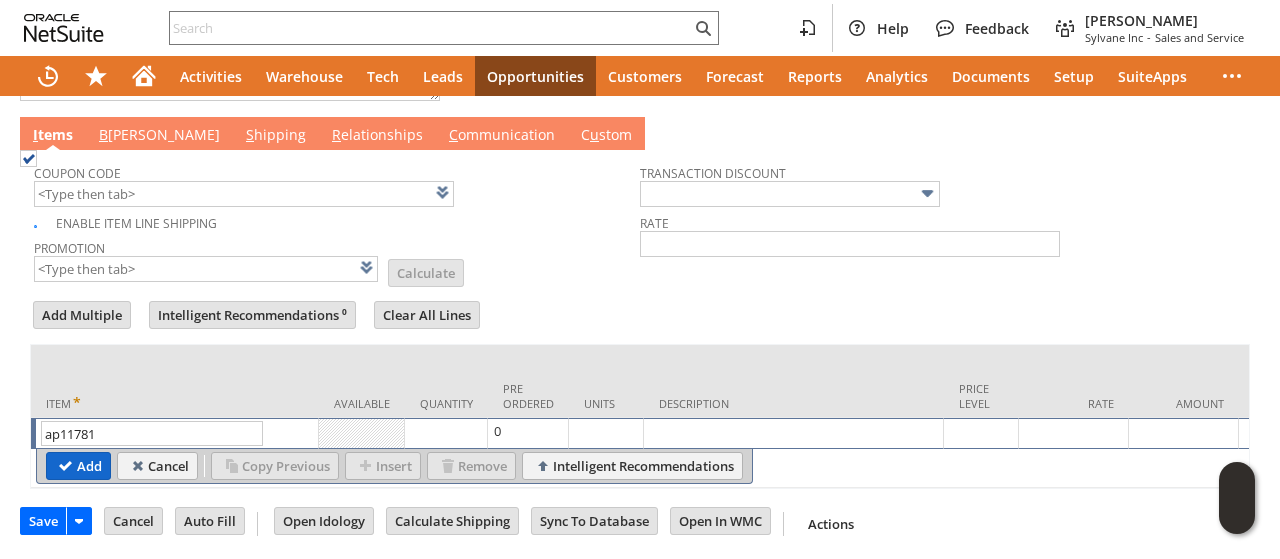 click on "Add" at bounding box center (78, 466) 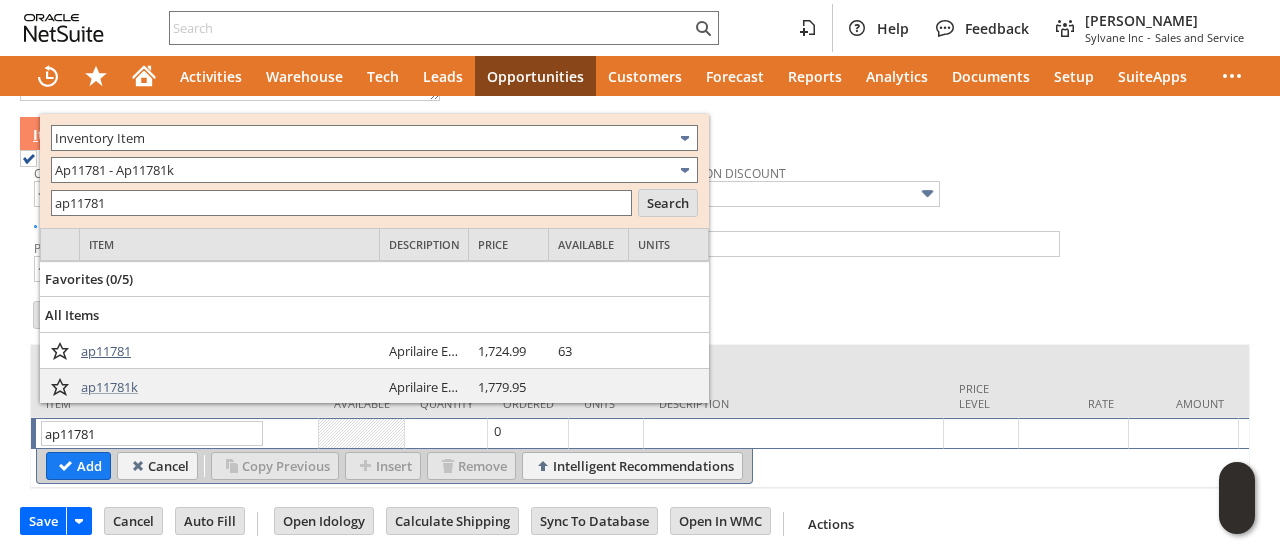 click on "ap11781" at bounding box center (106, 351) 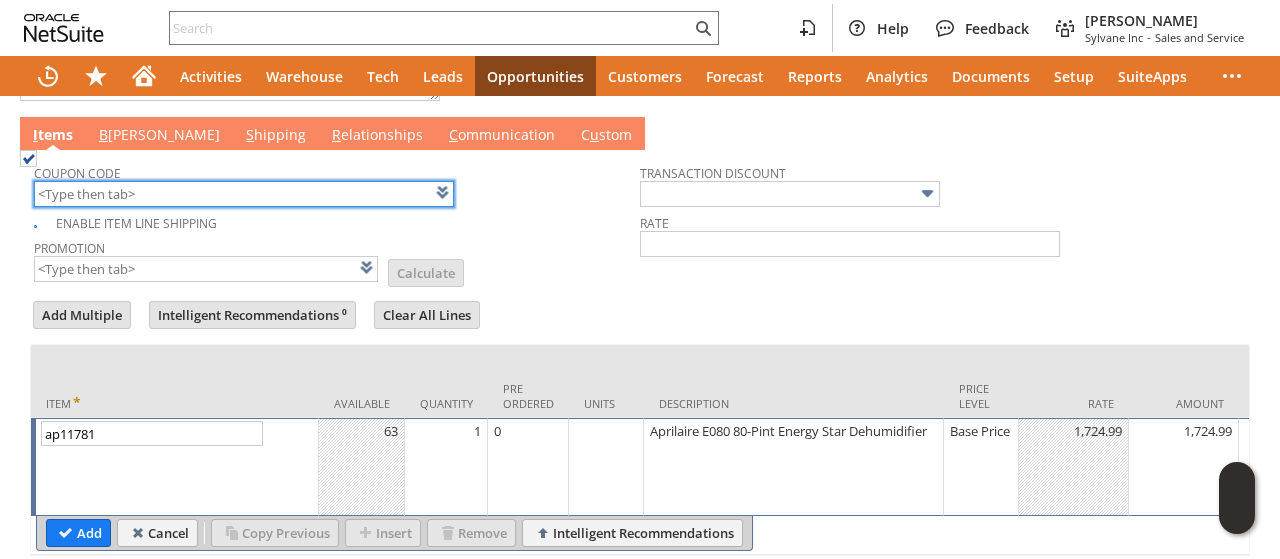 click at bounding box center [244, 194] 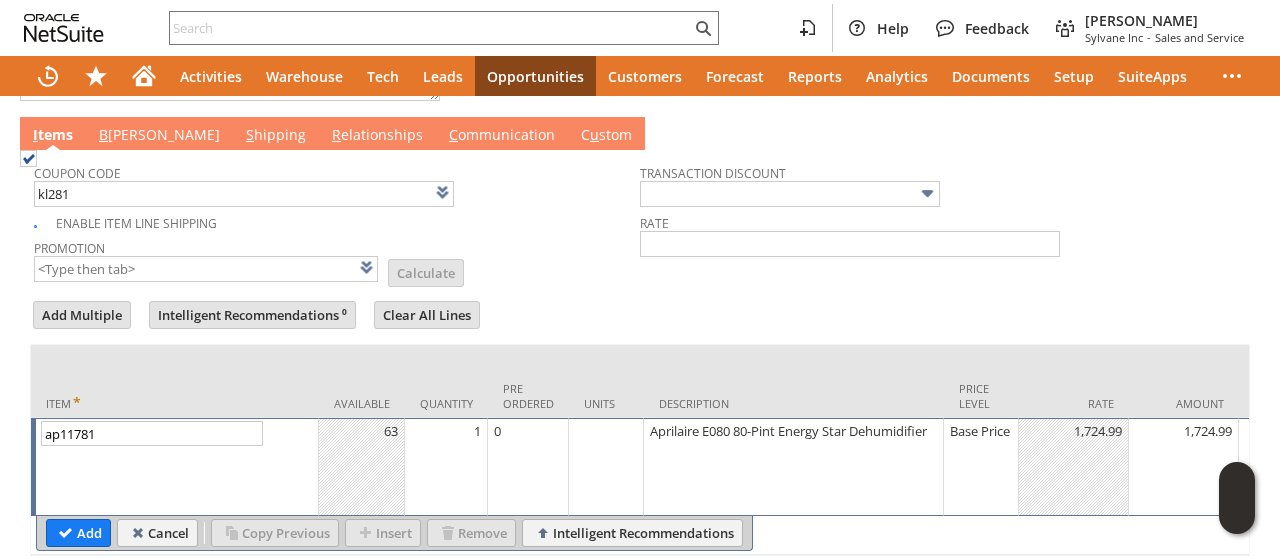 click on "Promotion
List
Calculate" at bounding box center (337, 259) 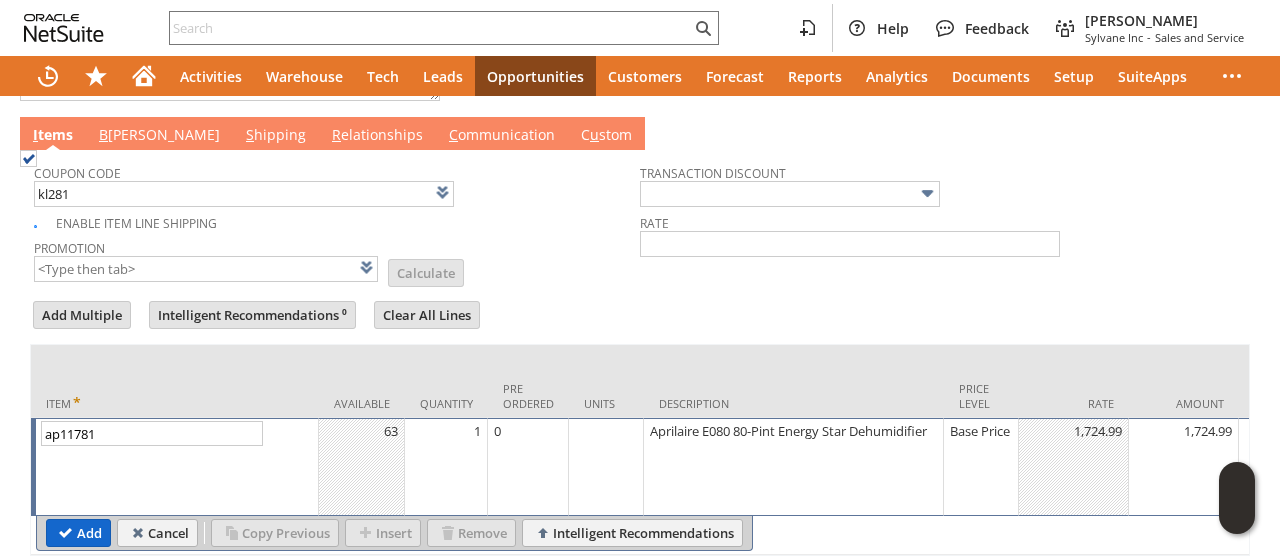 type on "KL281" 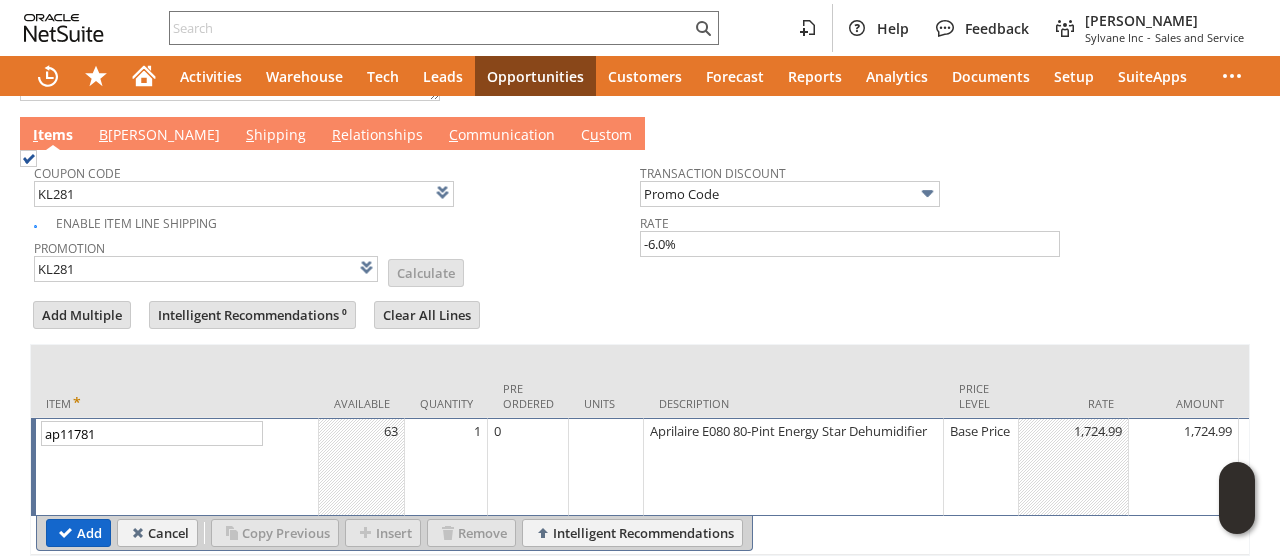 click on "Add" at bounding box center [78, 533] 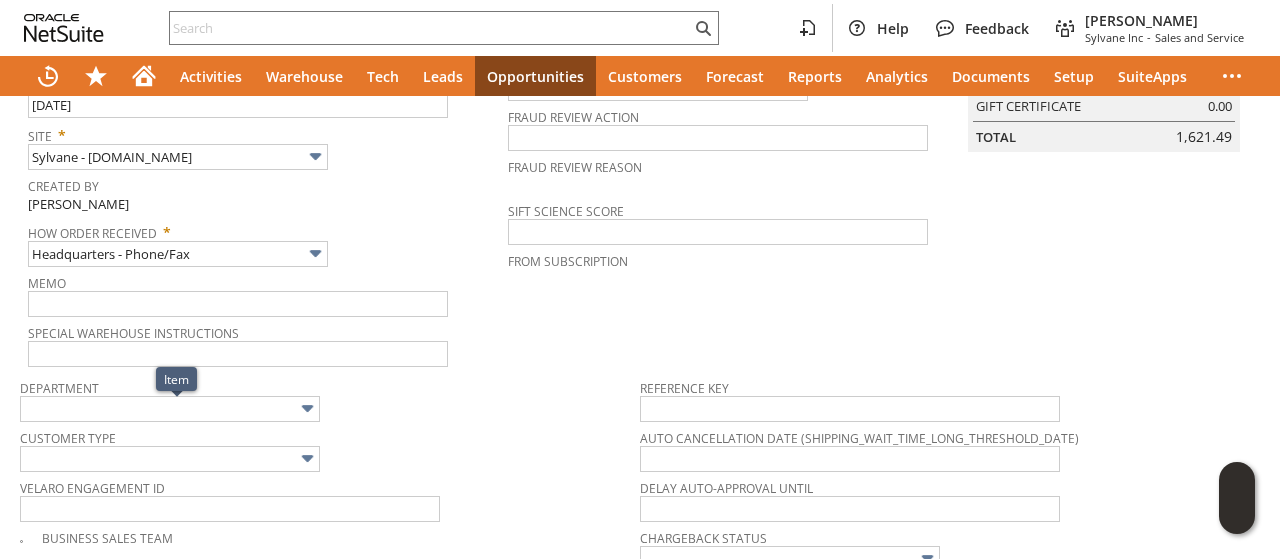 type on "Intelligent Recommendations¹⁰" 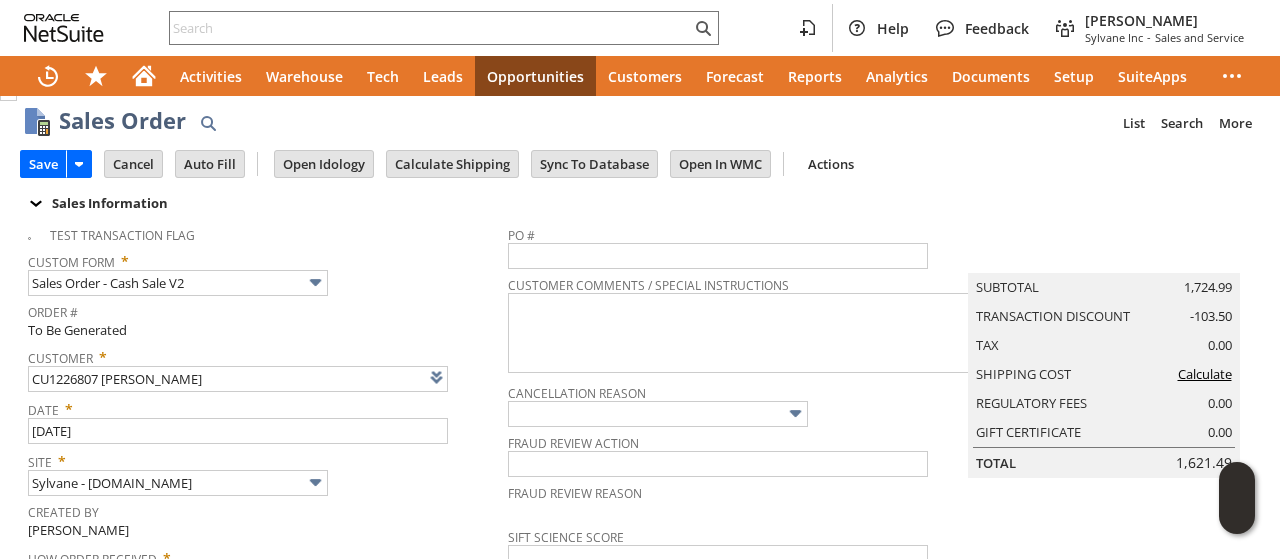 scroll, scrollTop: 0, scrollLeft: 0, axis: both 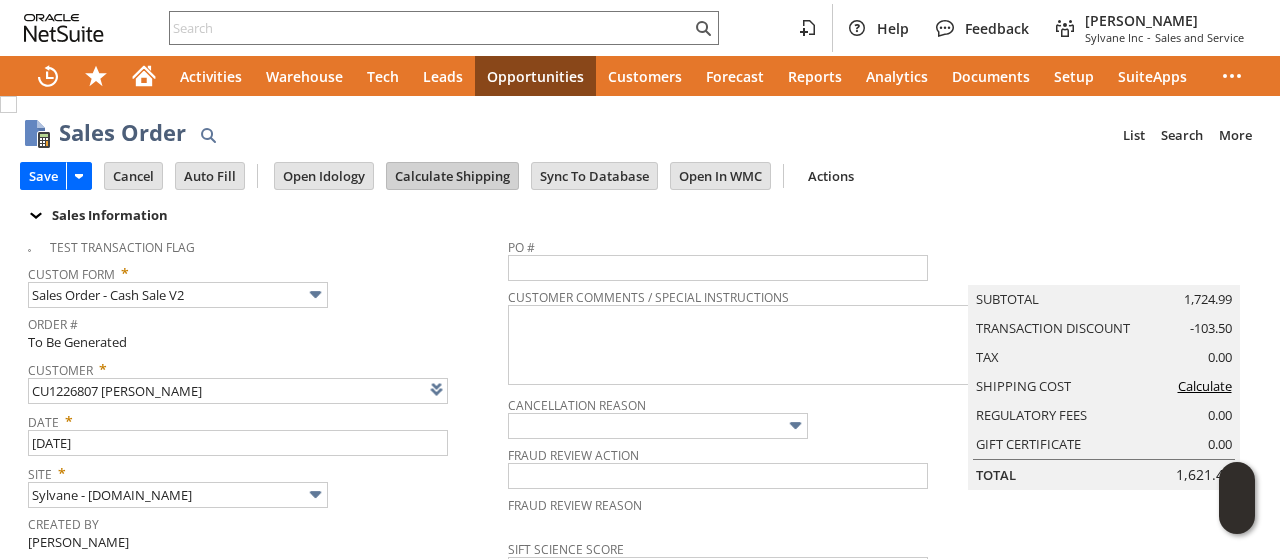 click on "Calculate Shipping" at bounding box center (452, 176) 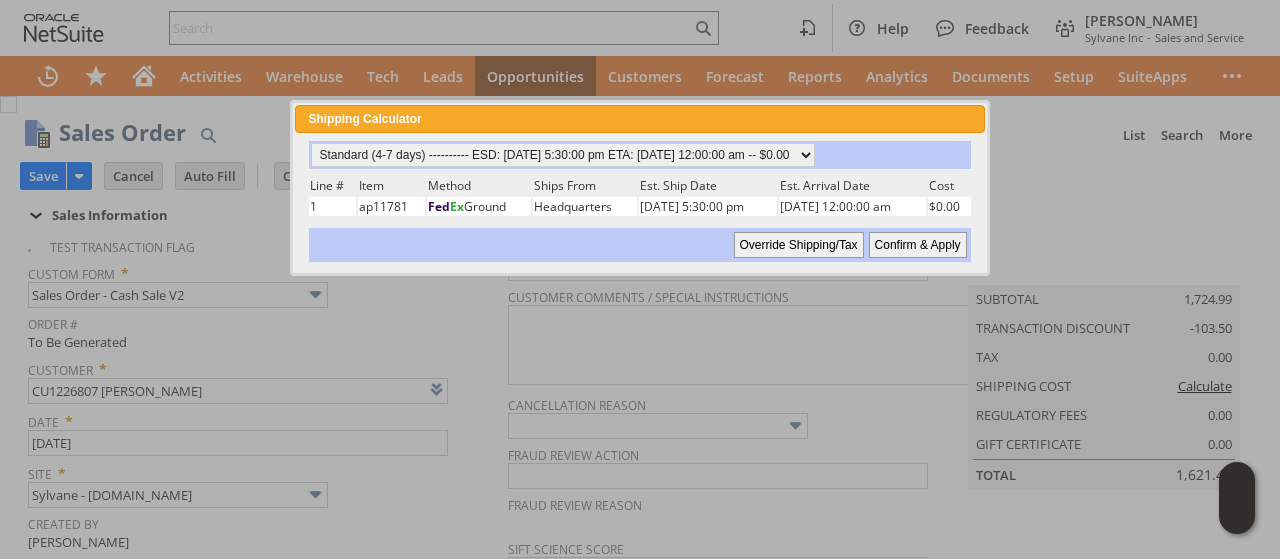 click on "Confirm & Apply" at bounding box center [918, 245] 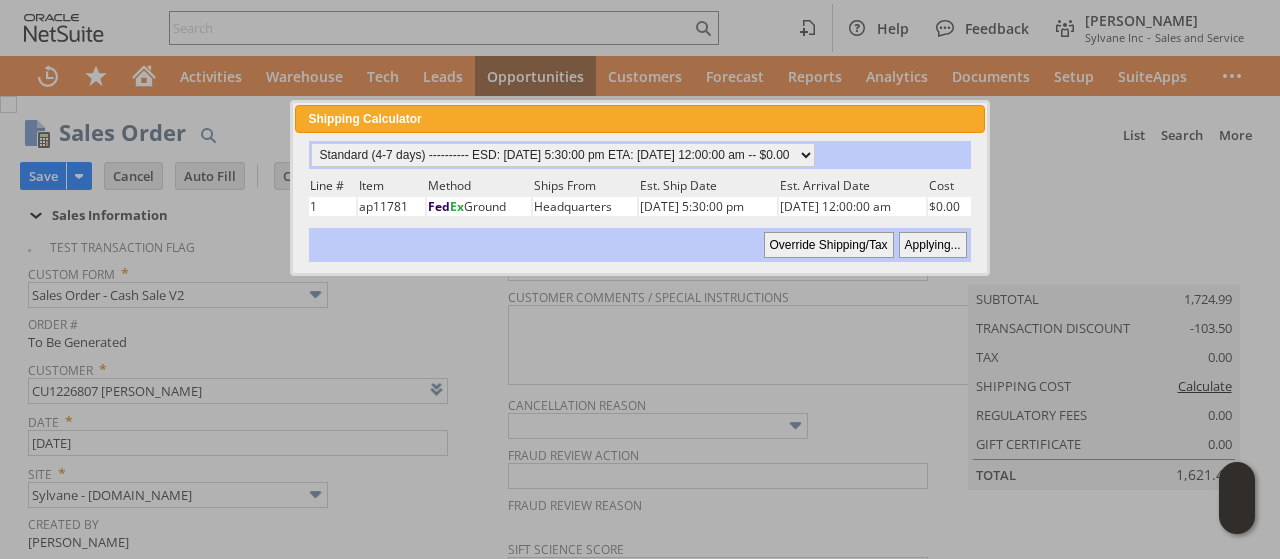 type 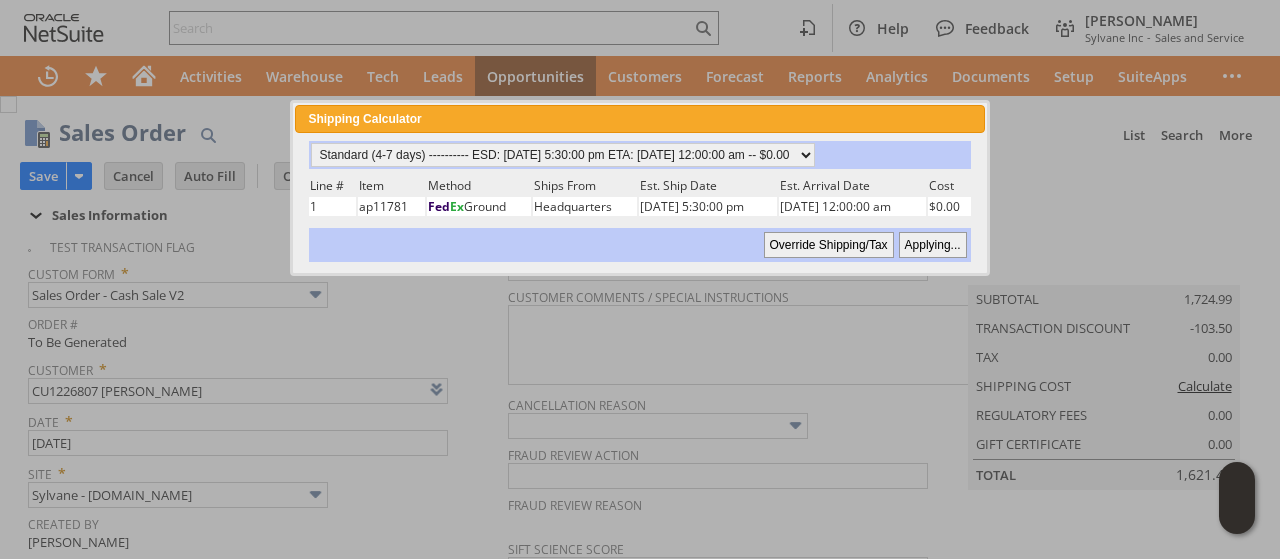 type on "Add" 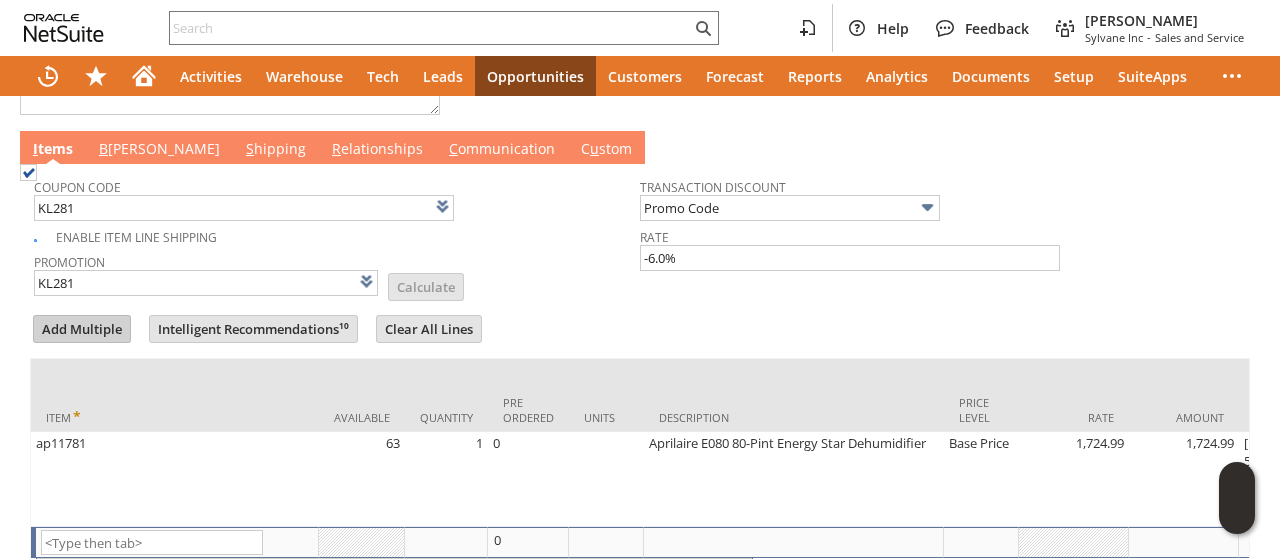scroll, scrollTop: 1000, scrollLeft: 0, axis: vertical 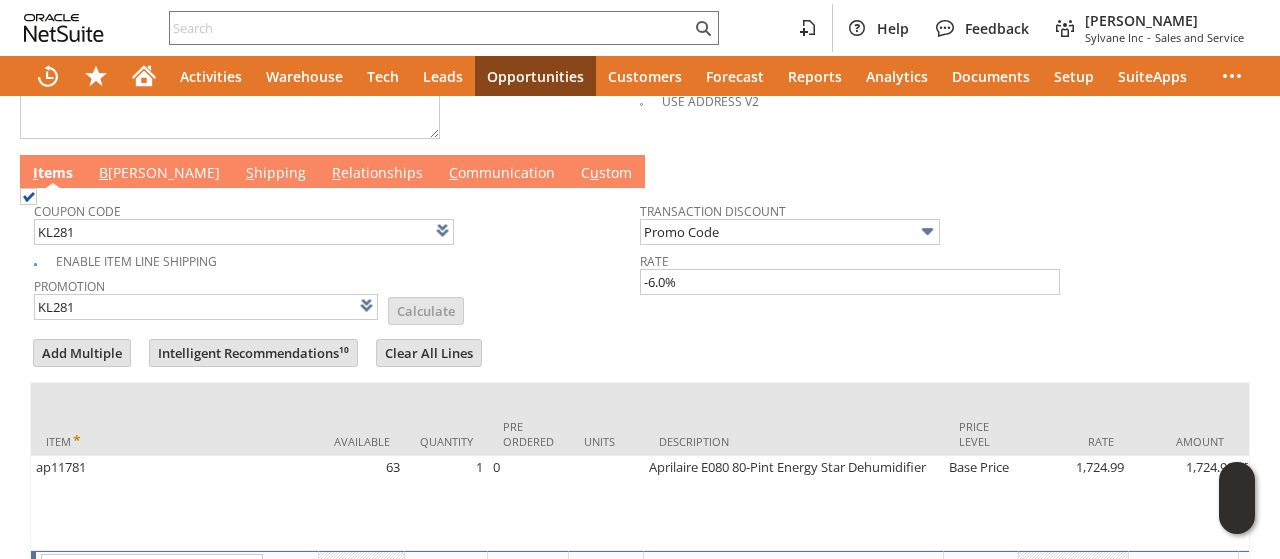 click on "B illing" at bounding box center [159, 174] 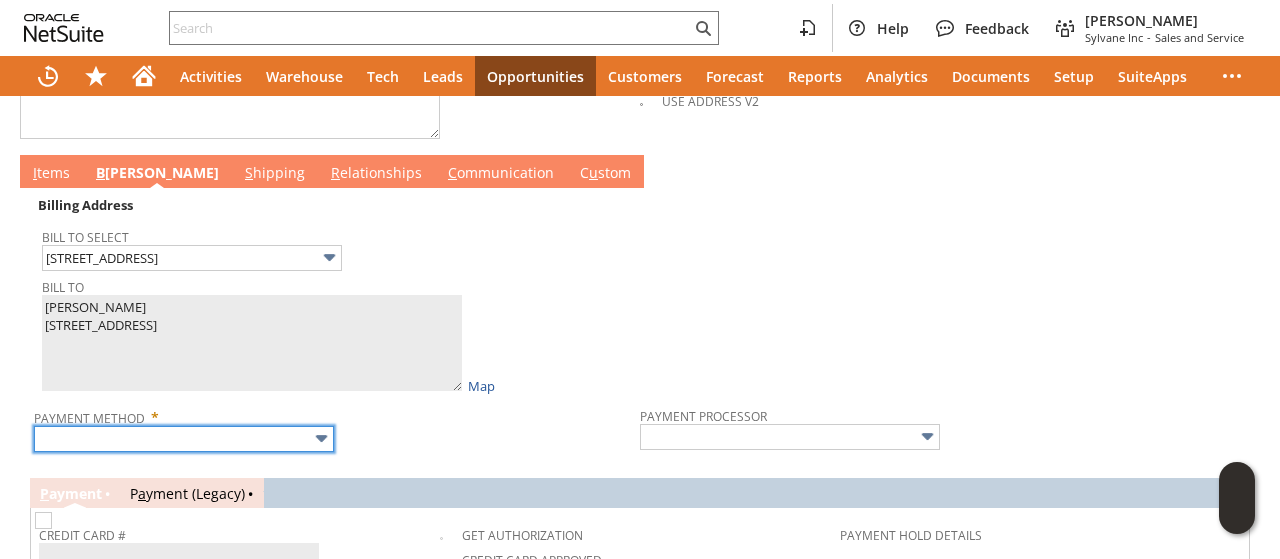 click at bounding box center [184, 439] 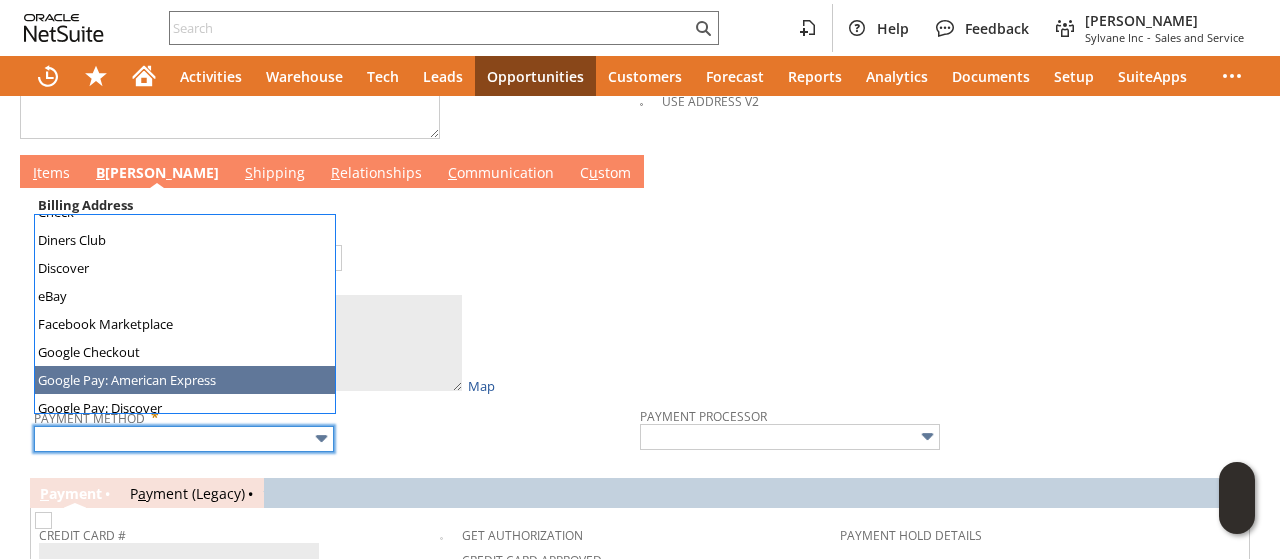 scroll, scrollTop: 300, scrollLeft: 0, axis: vertical 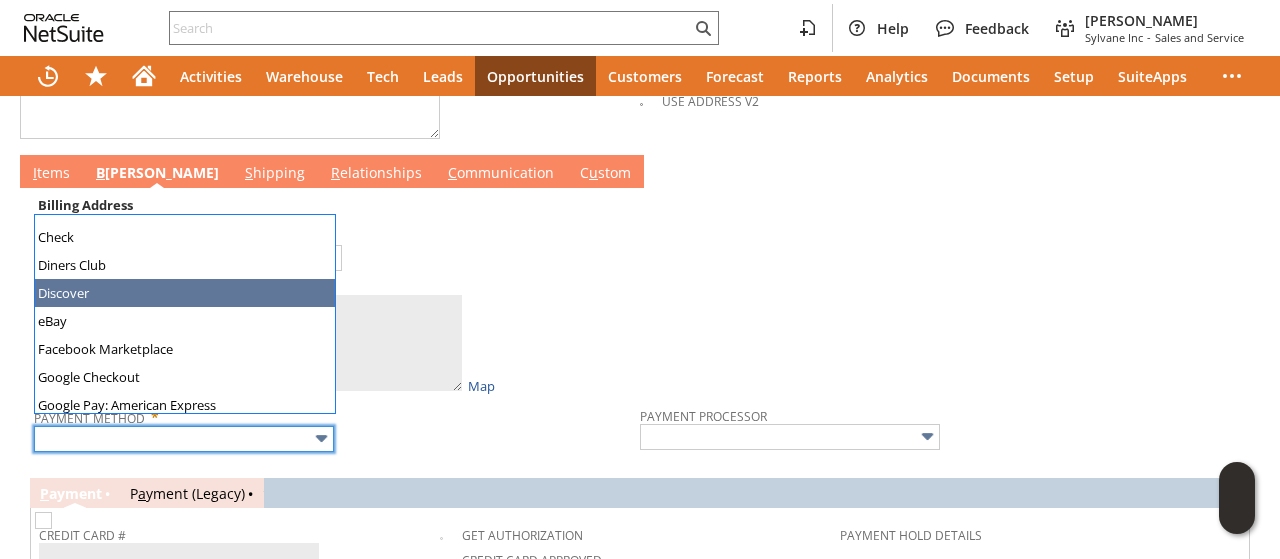 type on "Discover" 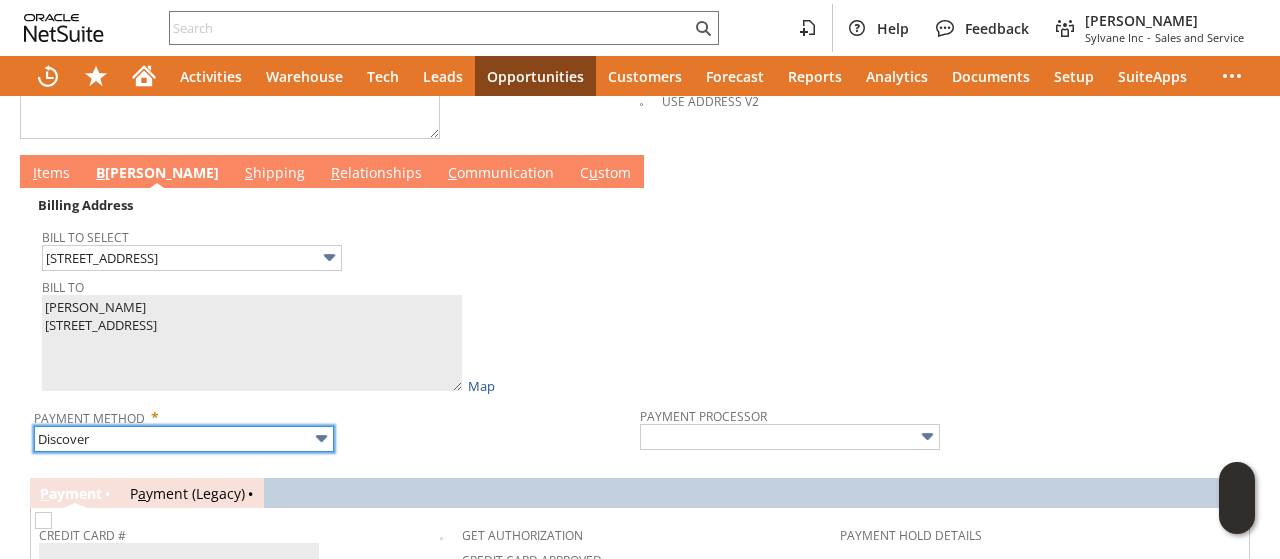 type on "Braintree" 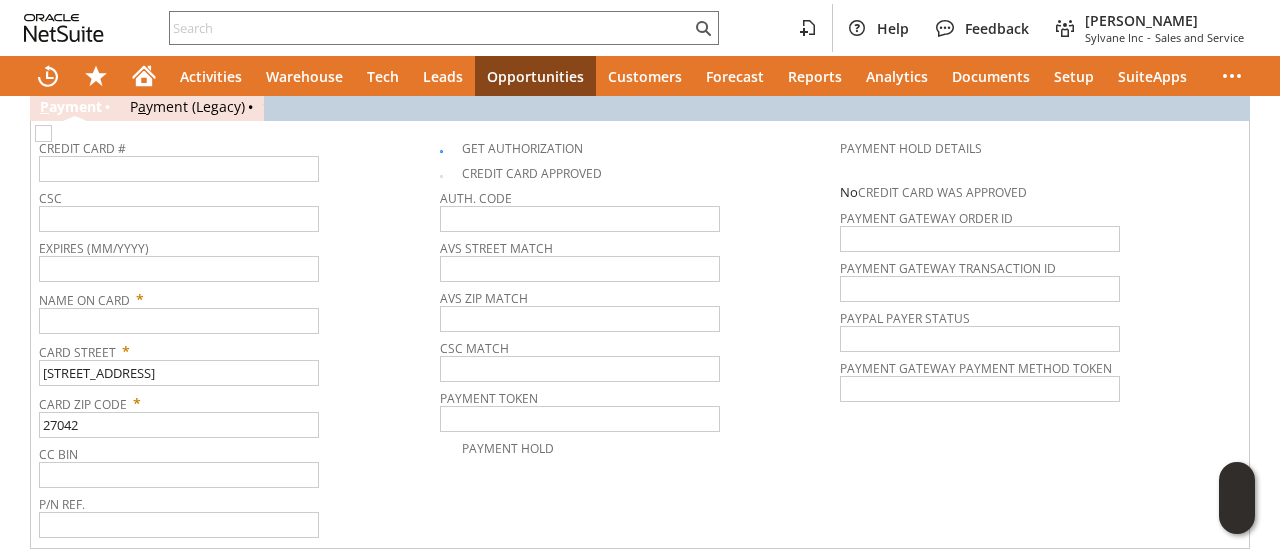 scroll, scrollTop: 1428, scrollLeft: 0, axis: vertical 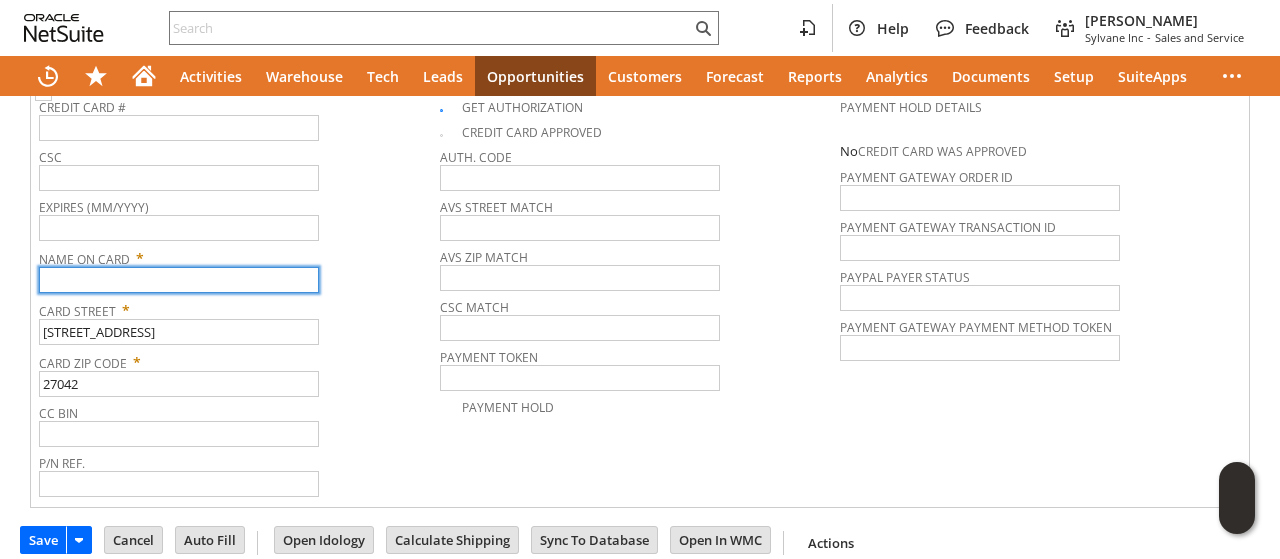 paste on "[PERSON_NAME]" 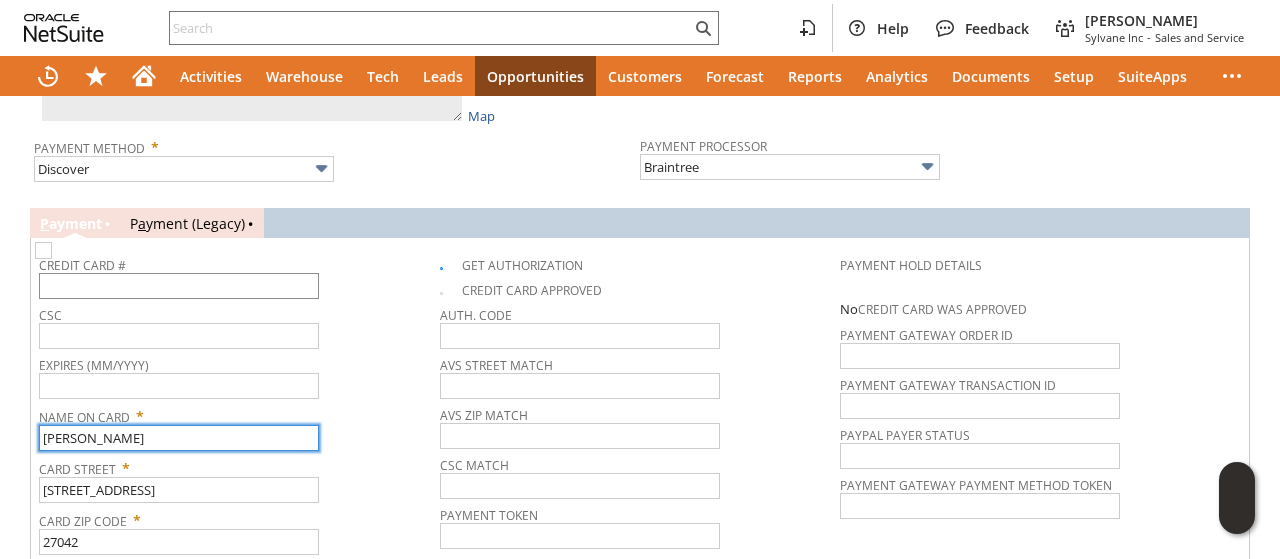 scroll, scrollTop: 1228, scrollLeft: 0, axis: vertical 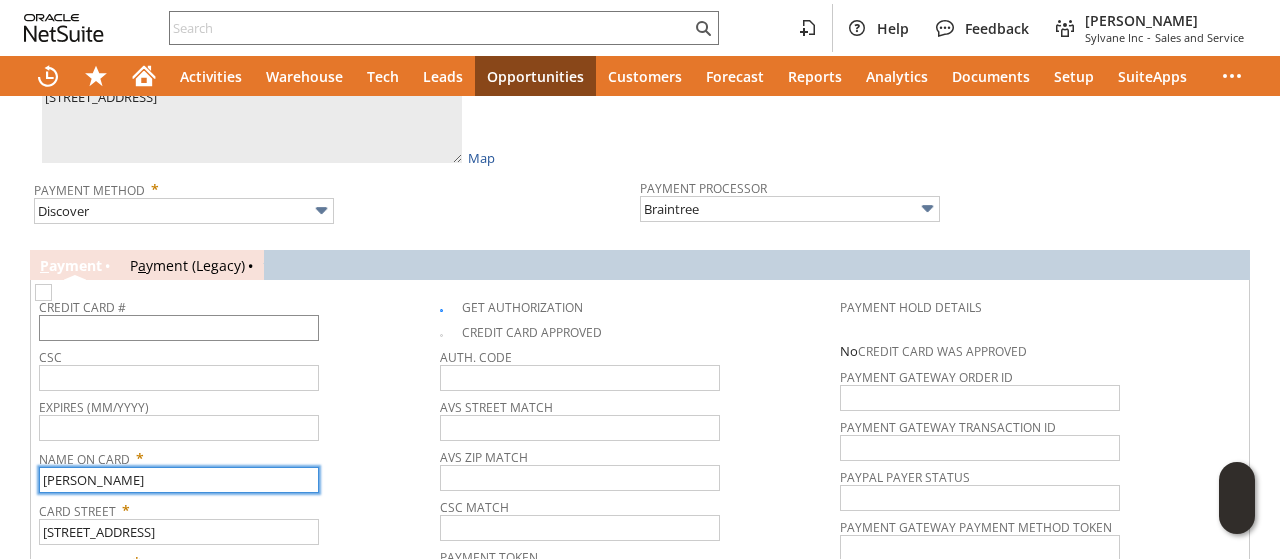 type on "[PERSON_NAME]" 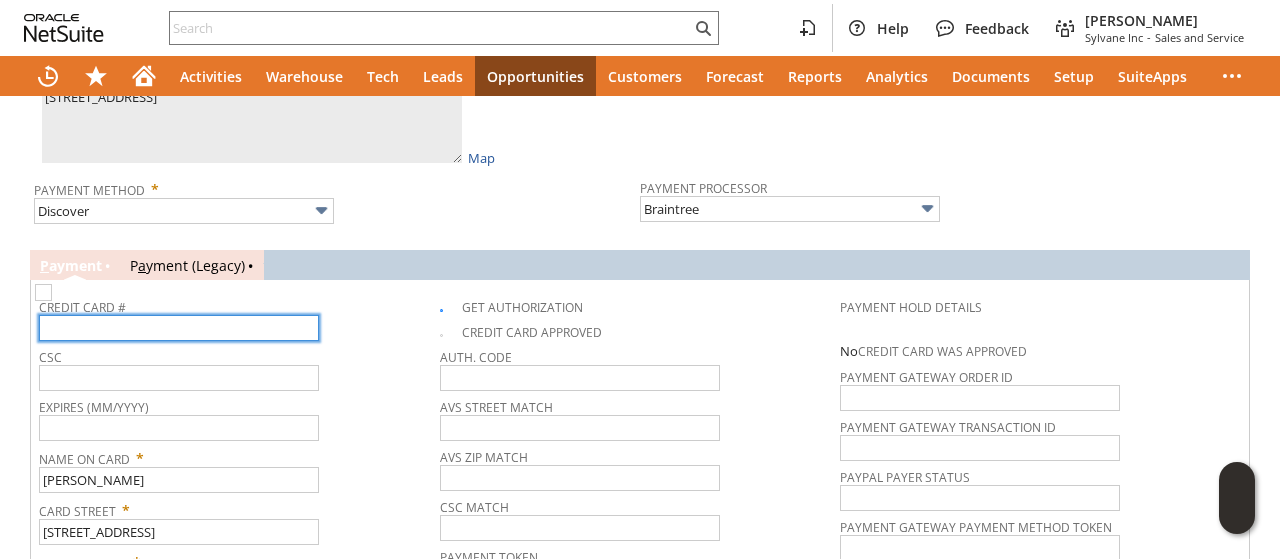 click at bounding box center (179, 328) 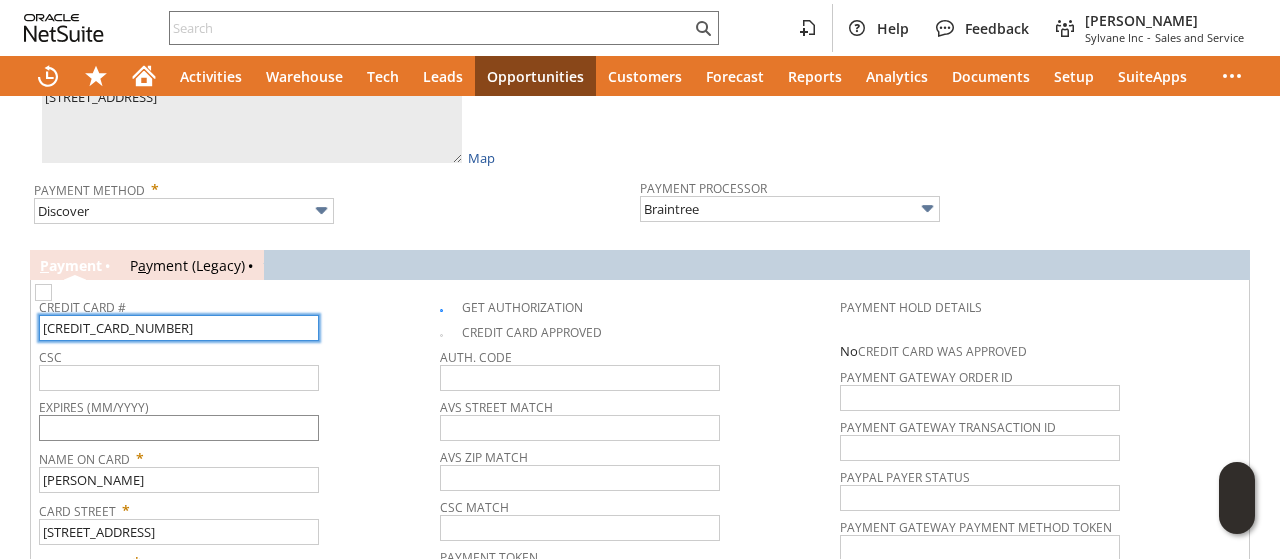 type on "6011013597489233" 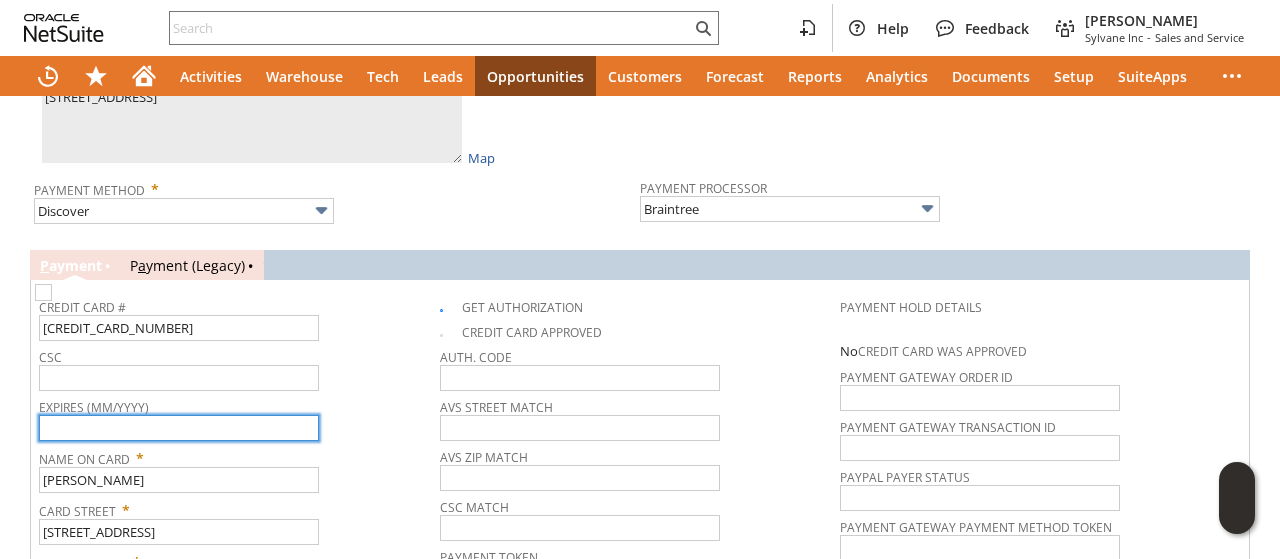 click at bounding box center (179, 428) 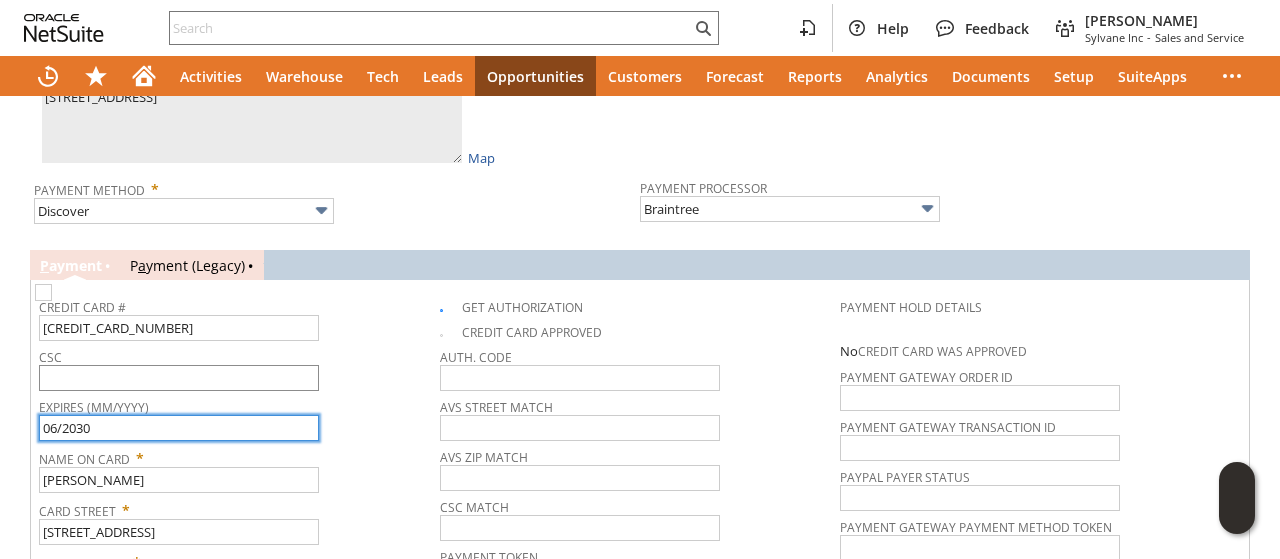 type on "06/2030" 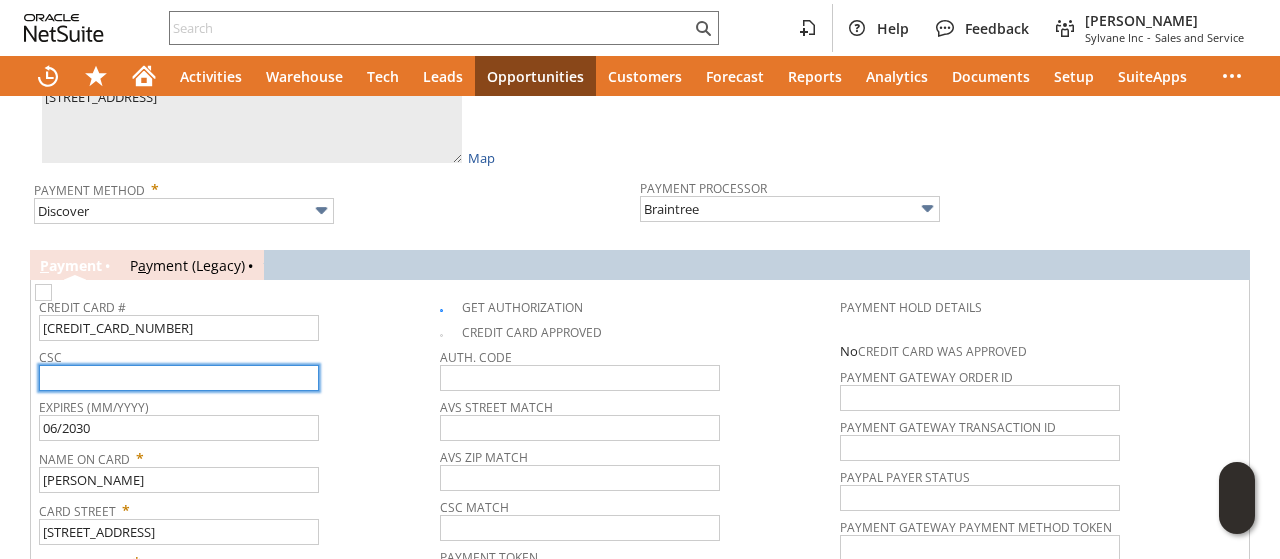 click at bounding box center [179, 378] 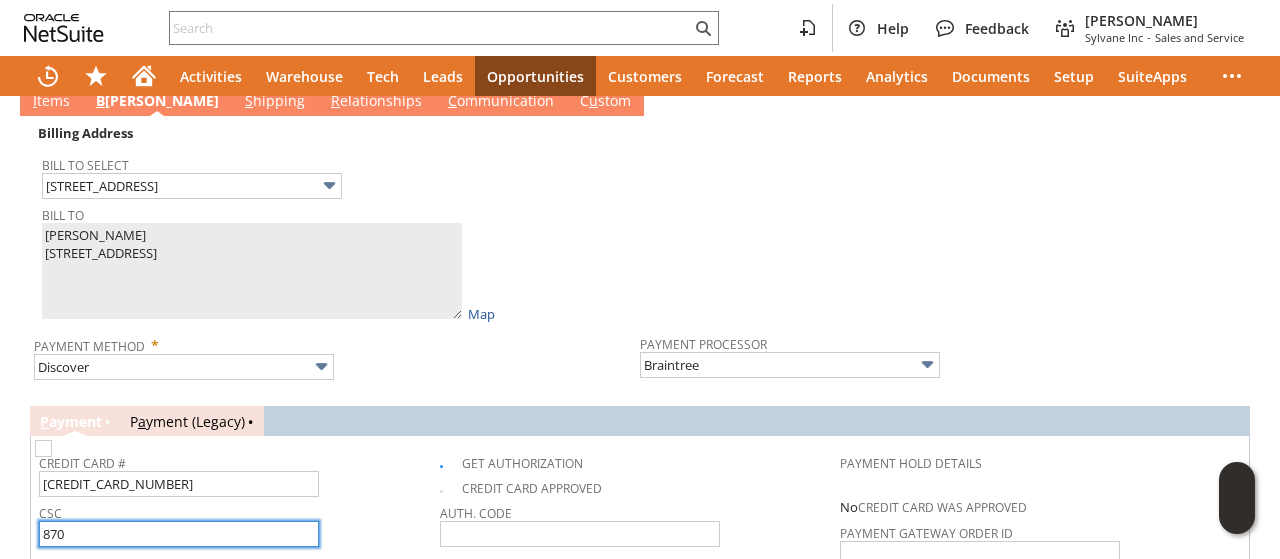 scroll, scrollTop: 1028, scrollLeft: 0, axis: vertical 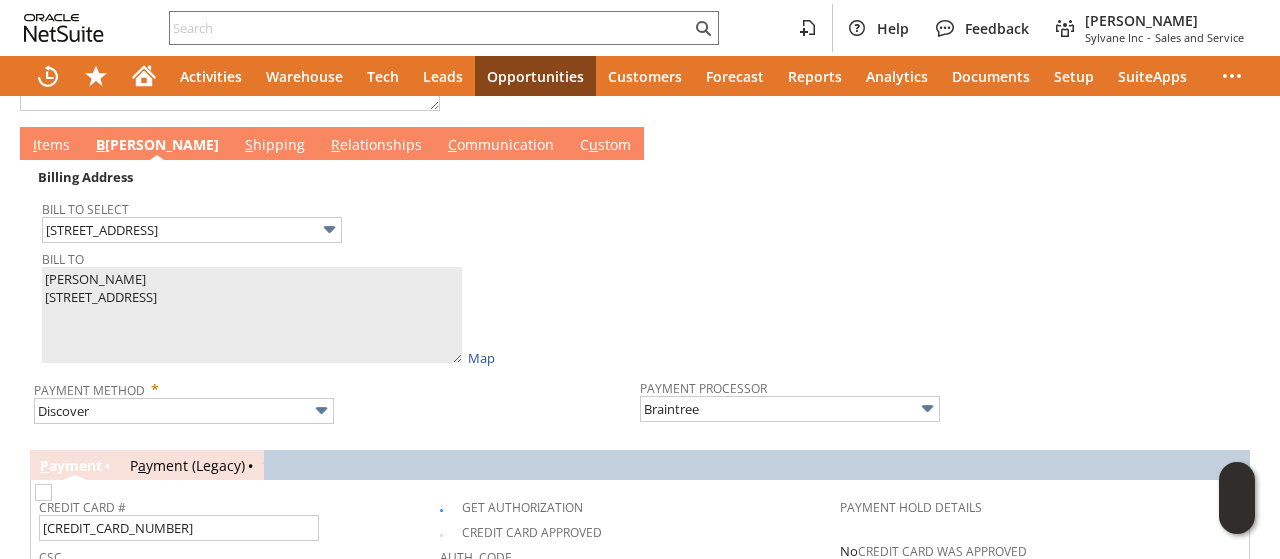 type on "870" 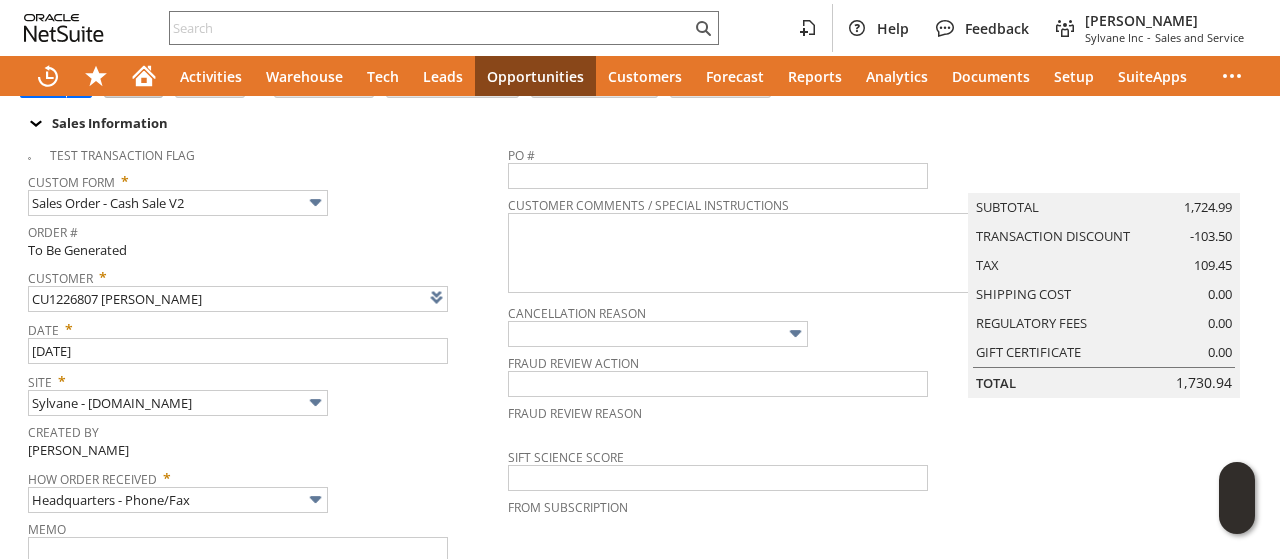 scroll, scrollTop: 0, scrollLeft: 0, axis: both 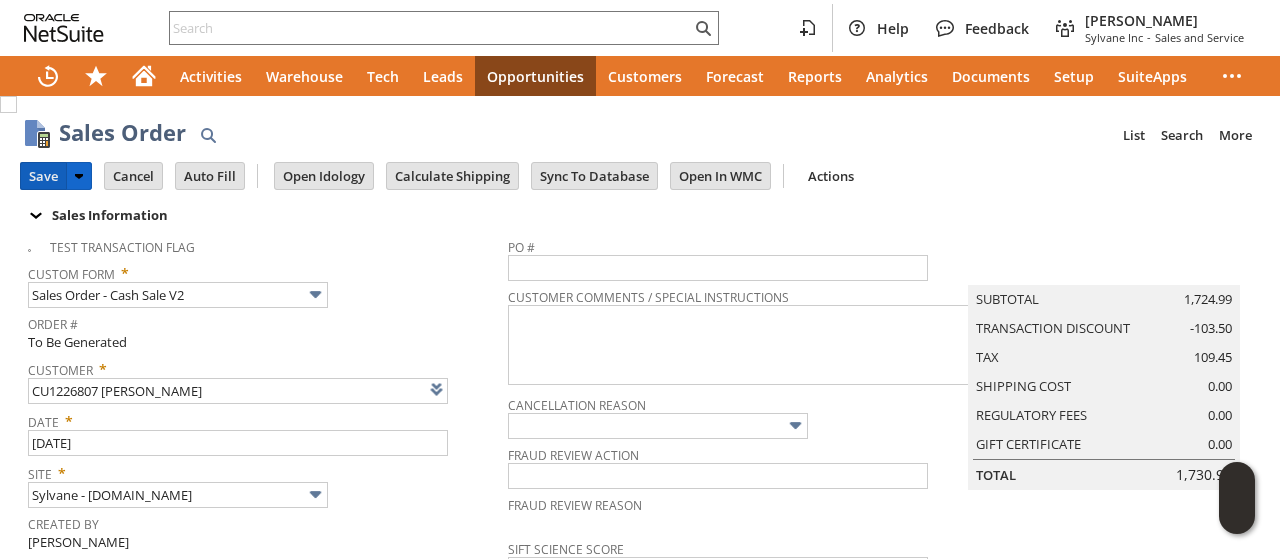 click on "Save" at bounding box center (43, 176) 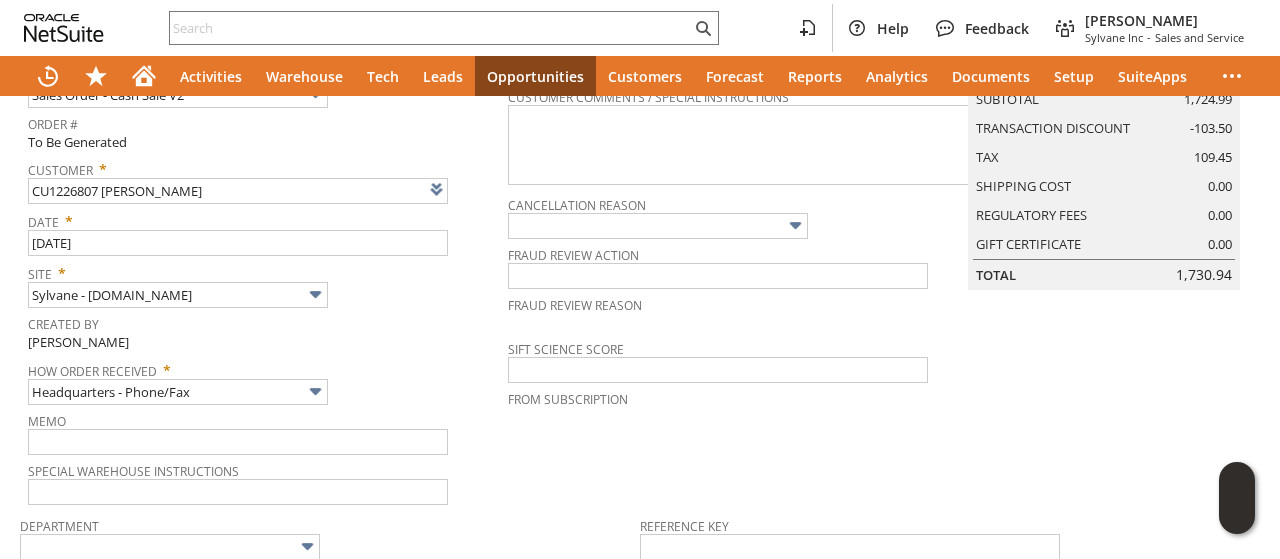 scroll, scrollTop: 0, scrollLeft: 0, axis: both 